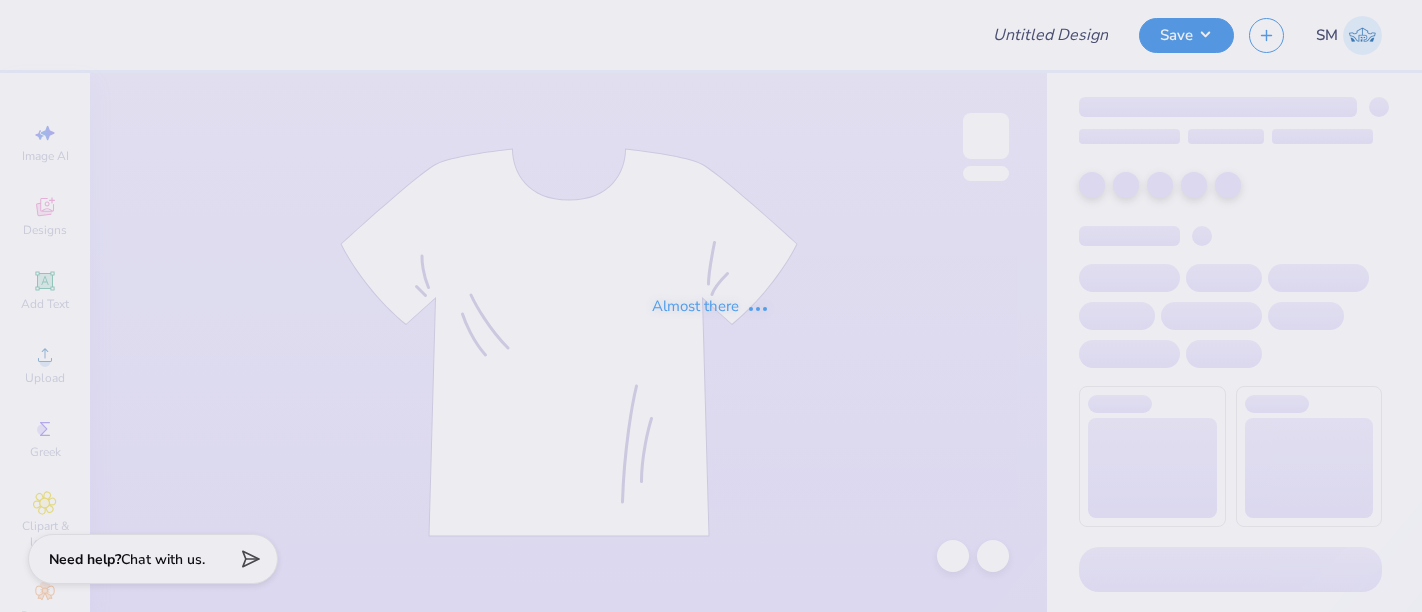scroll, scrollTop: 0, scrollLeft: 0, axis: both 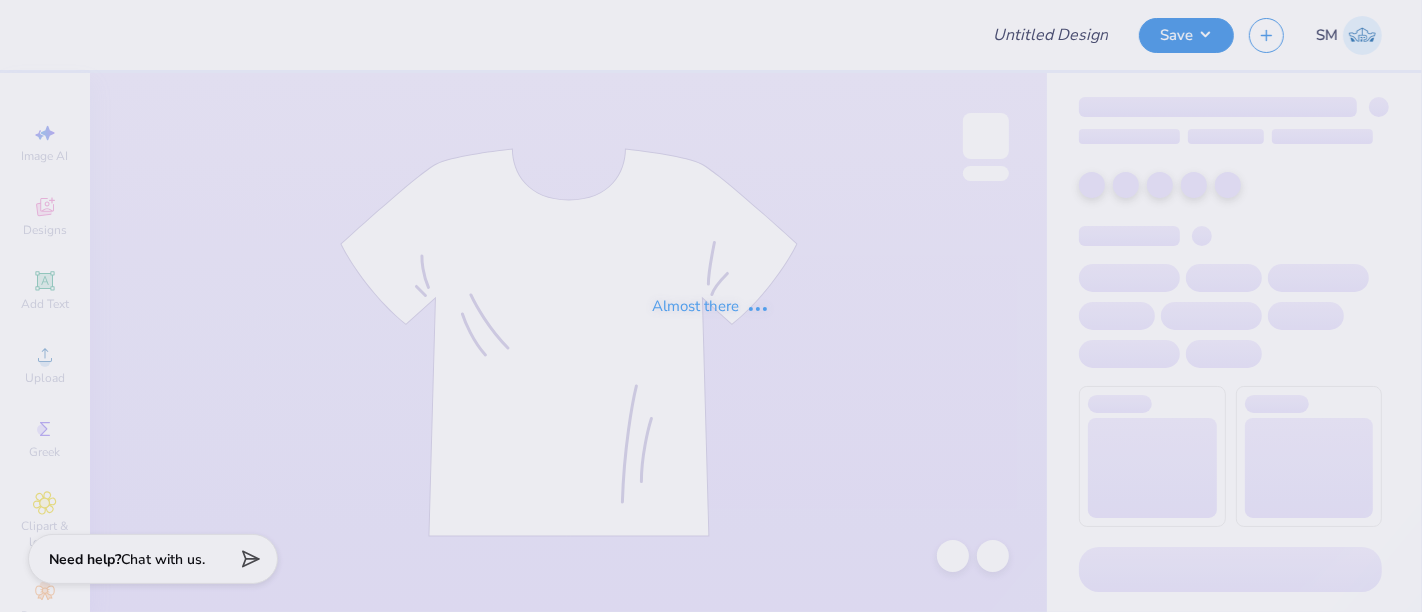 type on "Feeling Lucky" 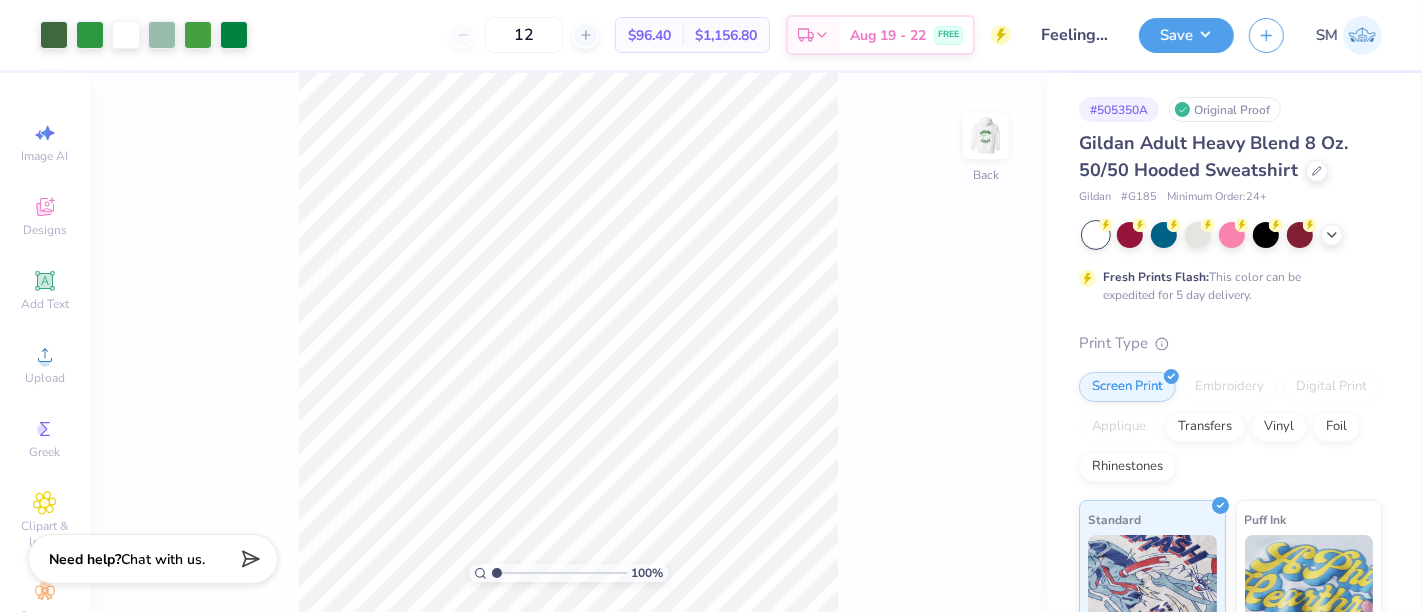 type on "2.47" 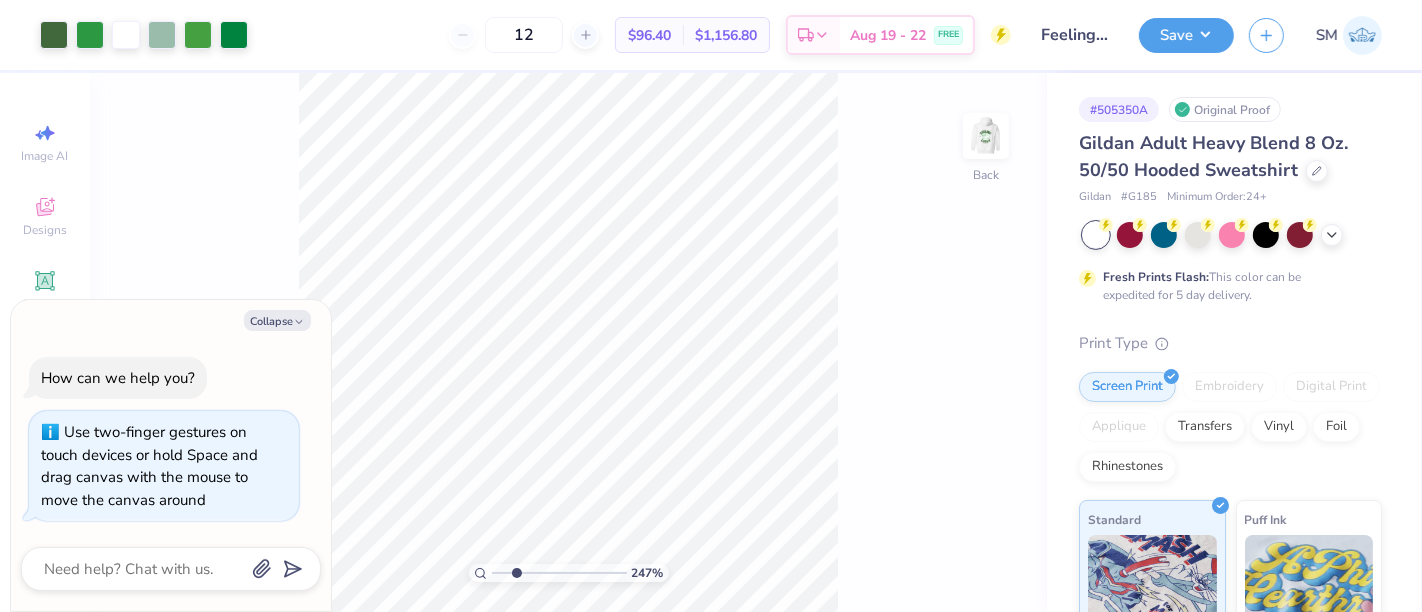 type on "x" 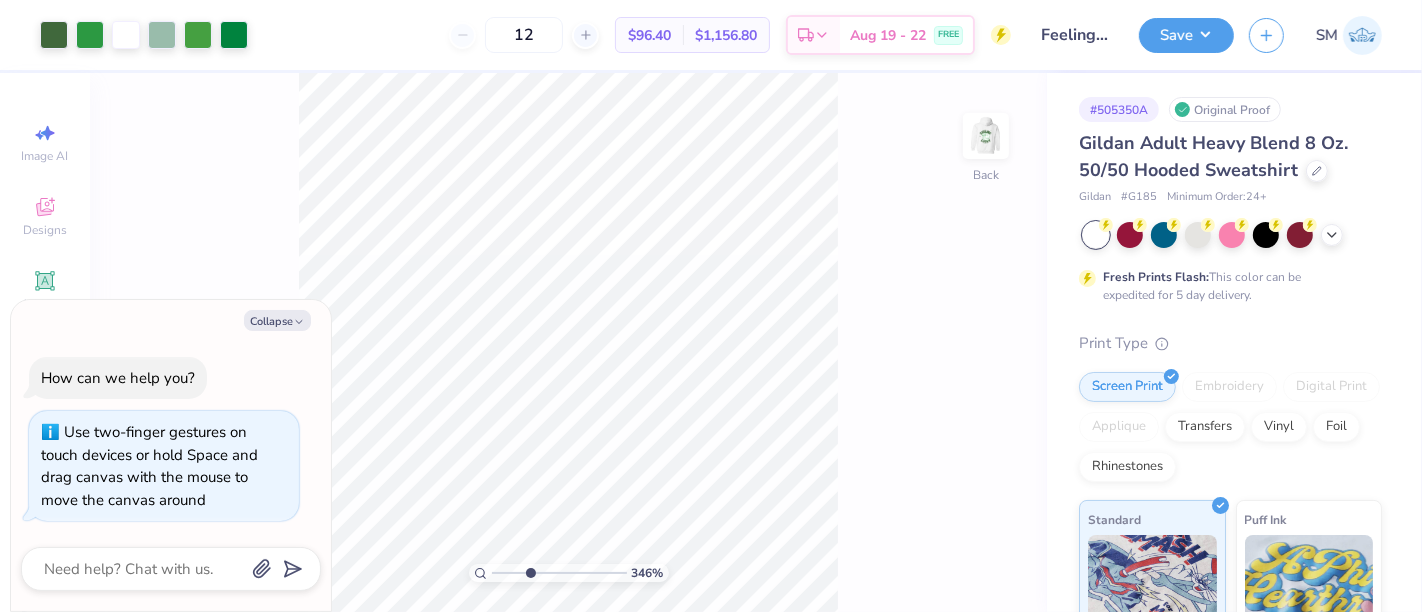 drag, startPoint x: 494, startPoint y: 578, endPoint x: 531, endPoint y: 564, distance: 39.56008 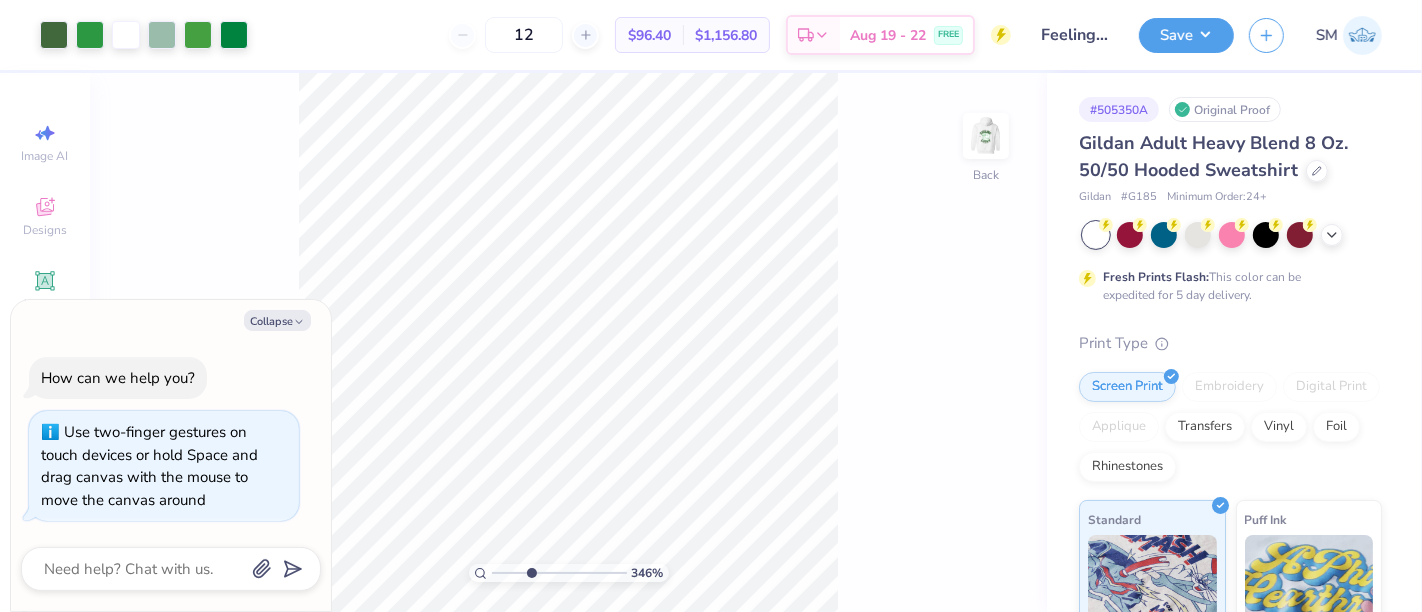 click at bounding box center (559, 573) 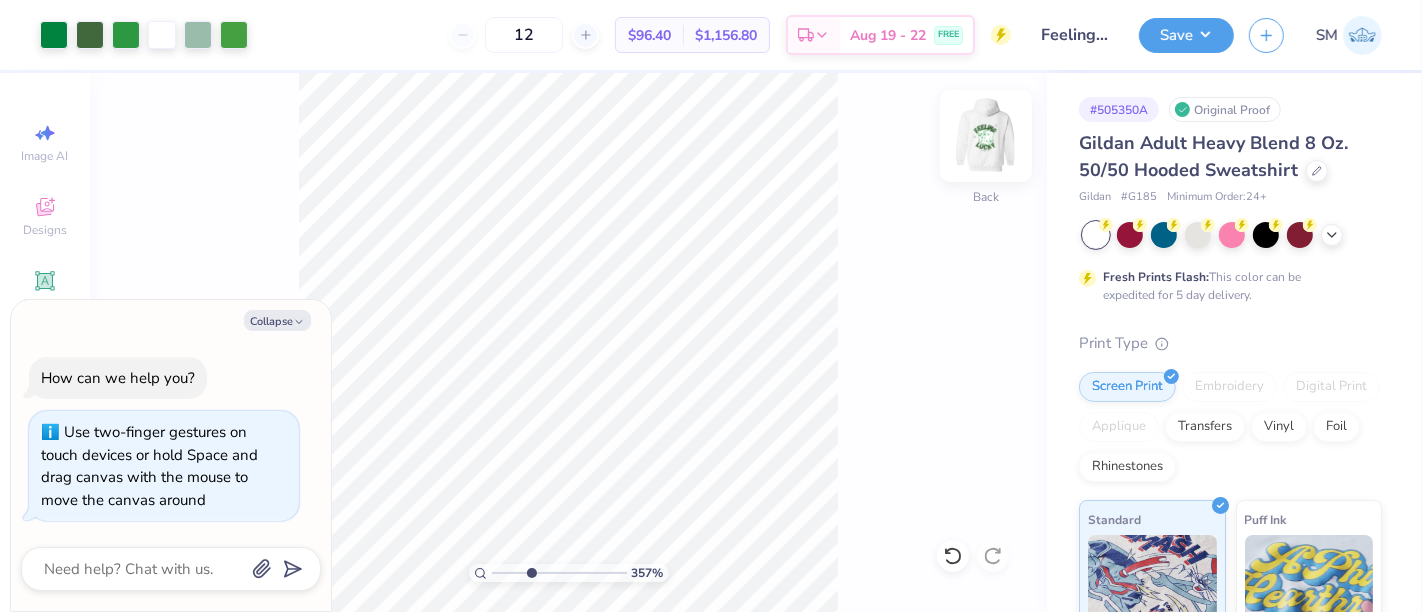 drag, startPoint x: 984, startPoint y: 128, endPoint x: 948, endPoint y: 219, distance: 97.862144 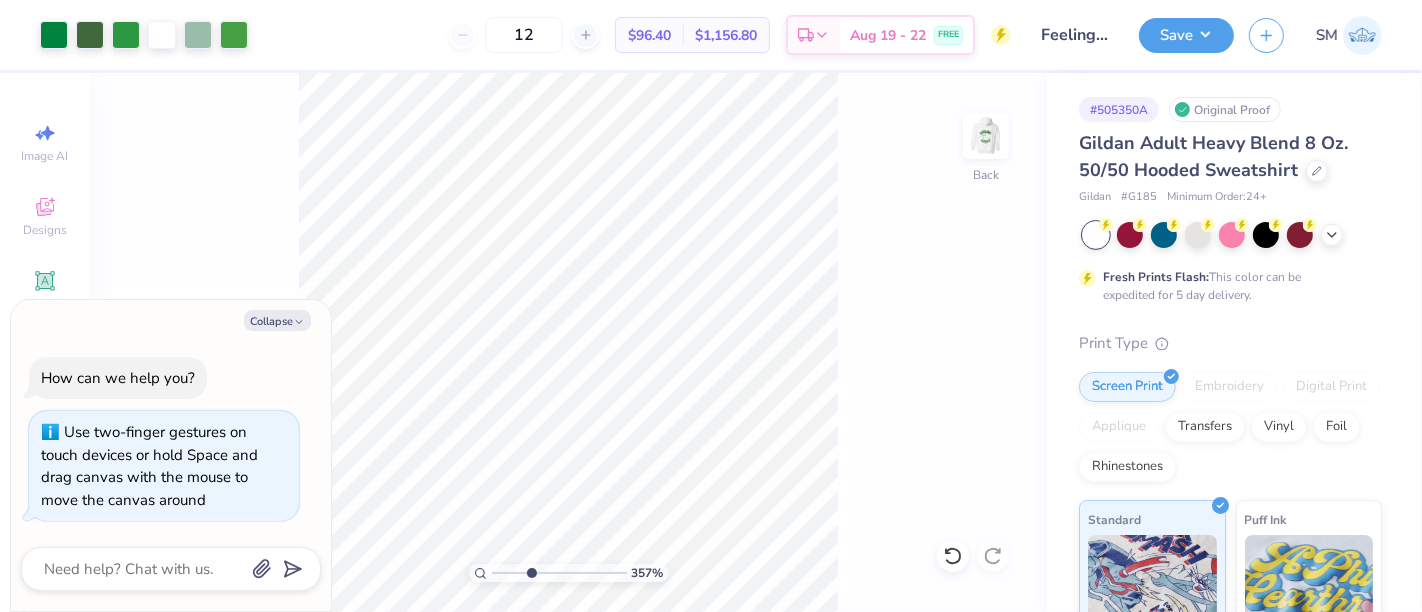 click at bounding box center (986, 136) 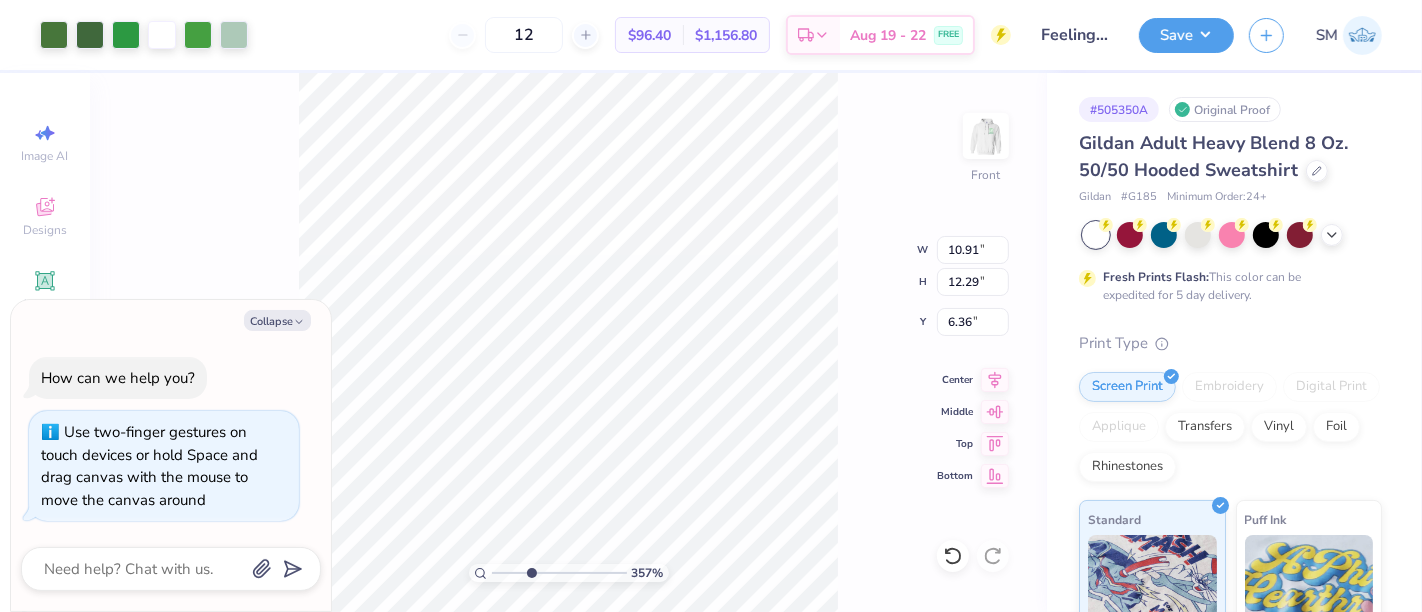 type on "x" 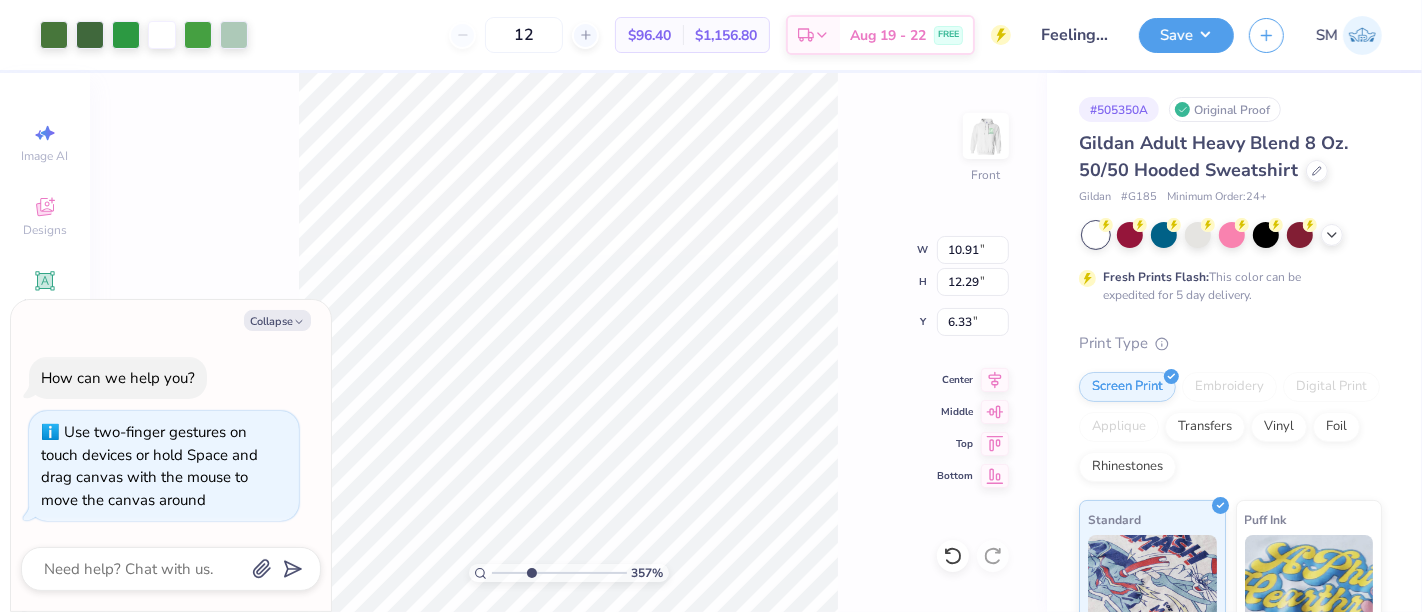 type on "x" 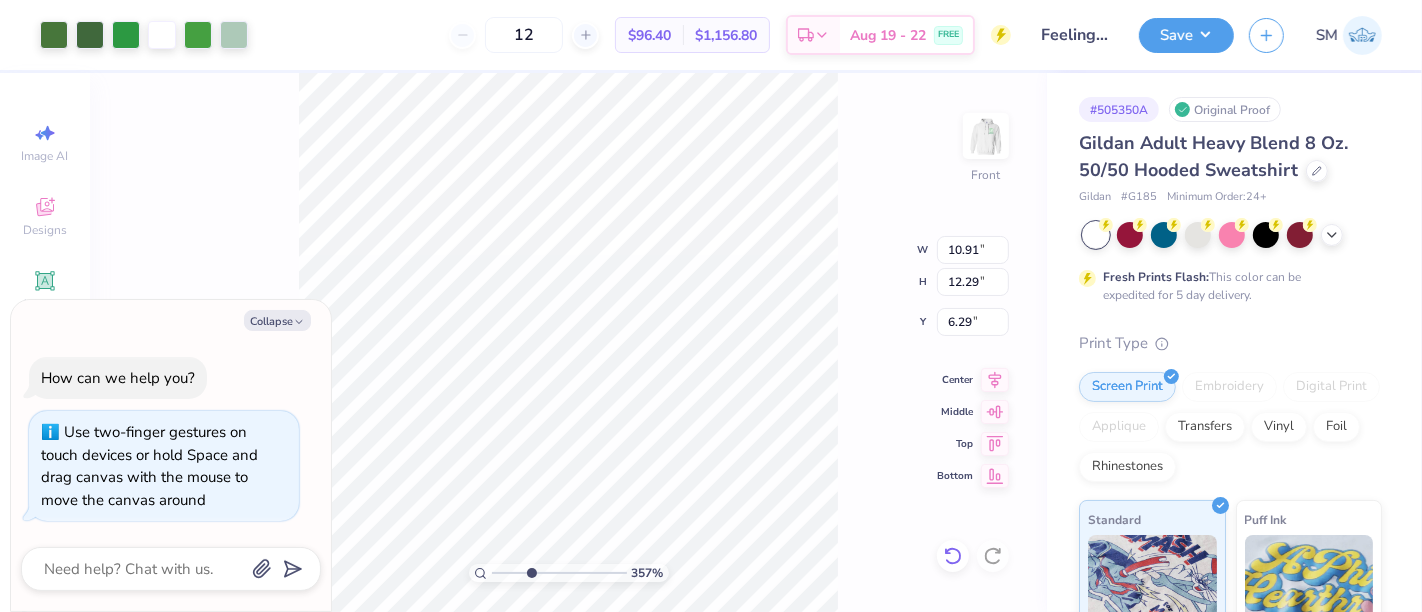 click 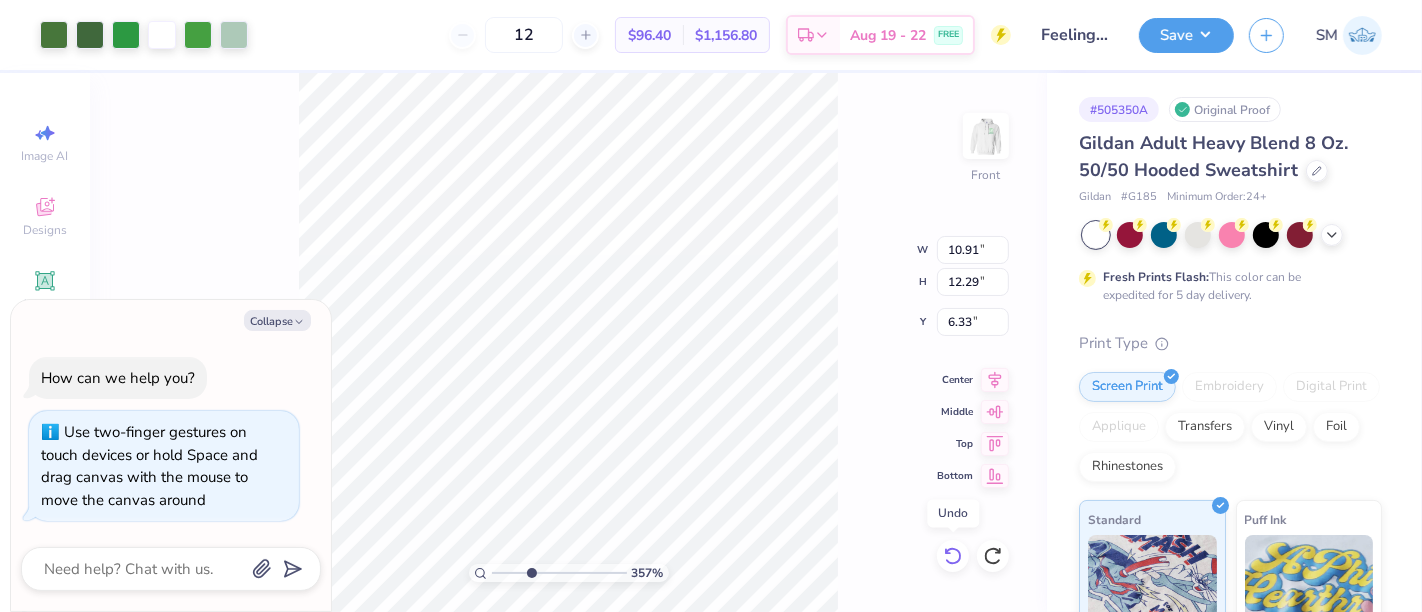 click 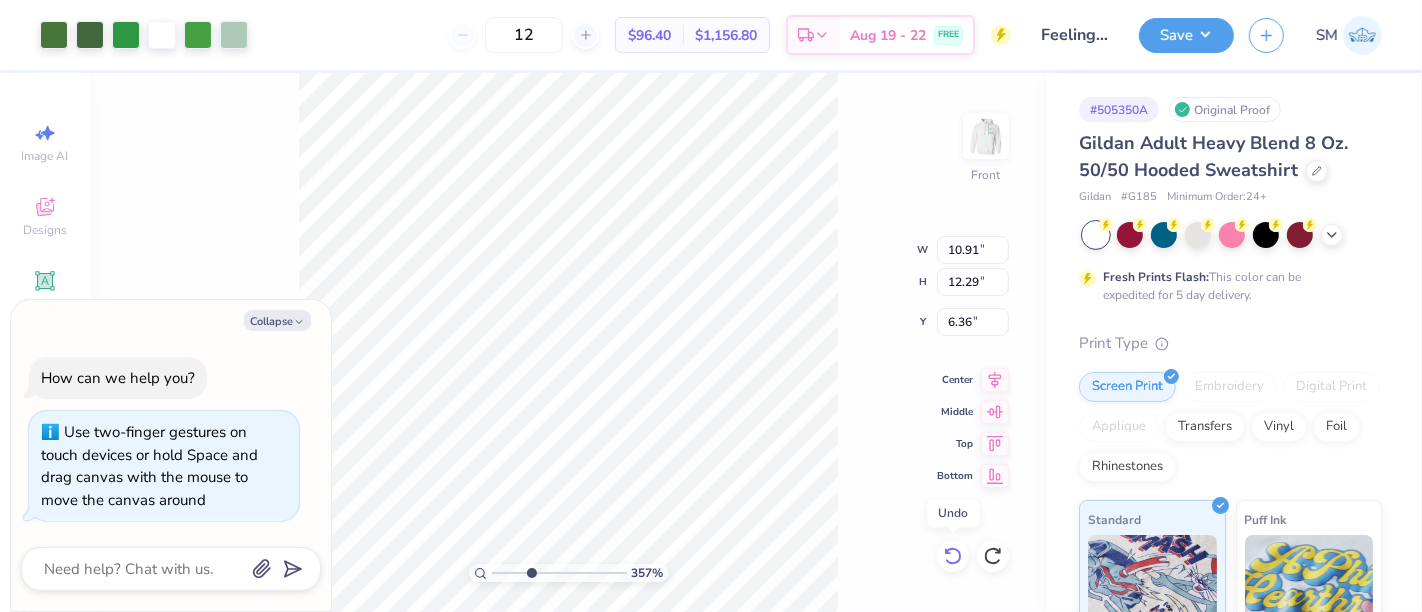 click 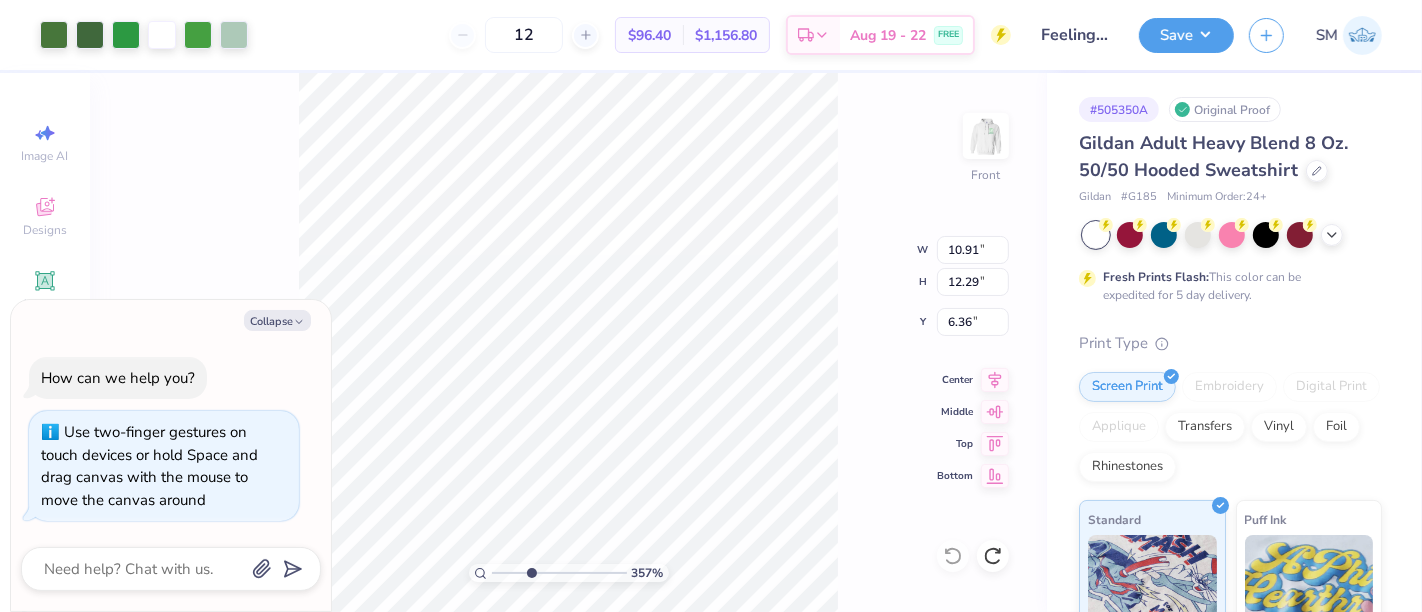 type on "x" 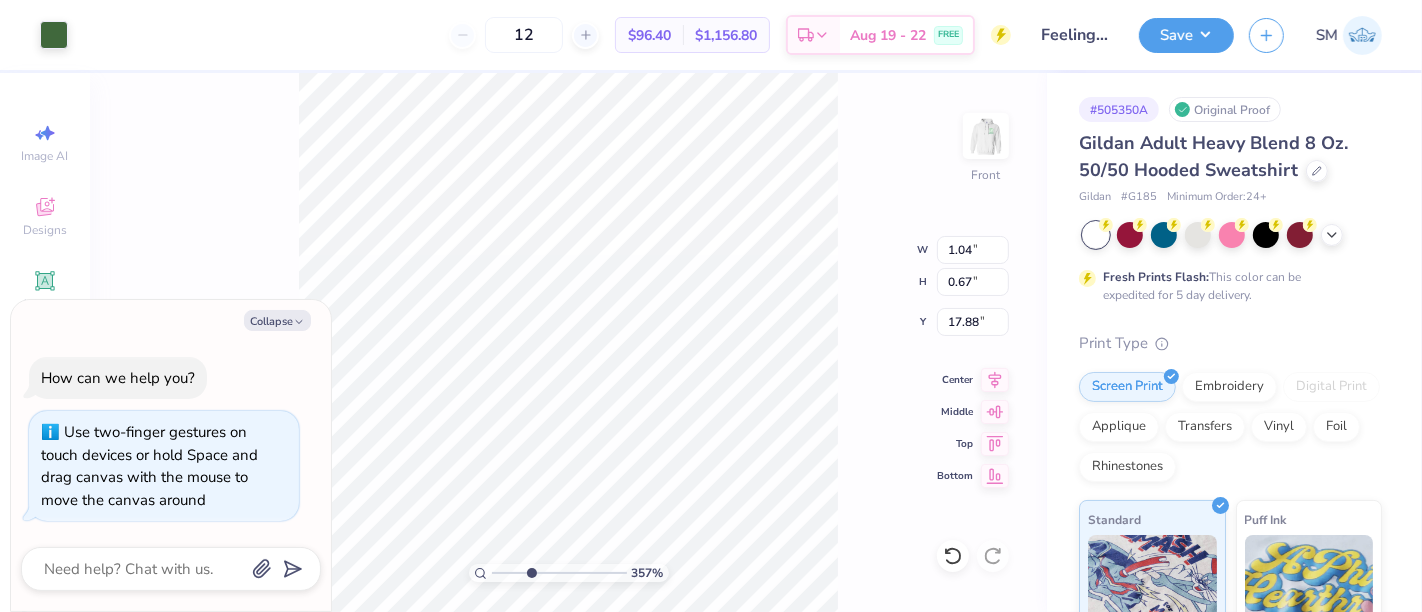 type on "x" 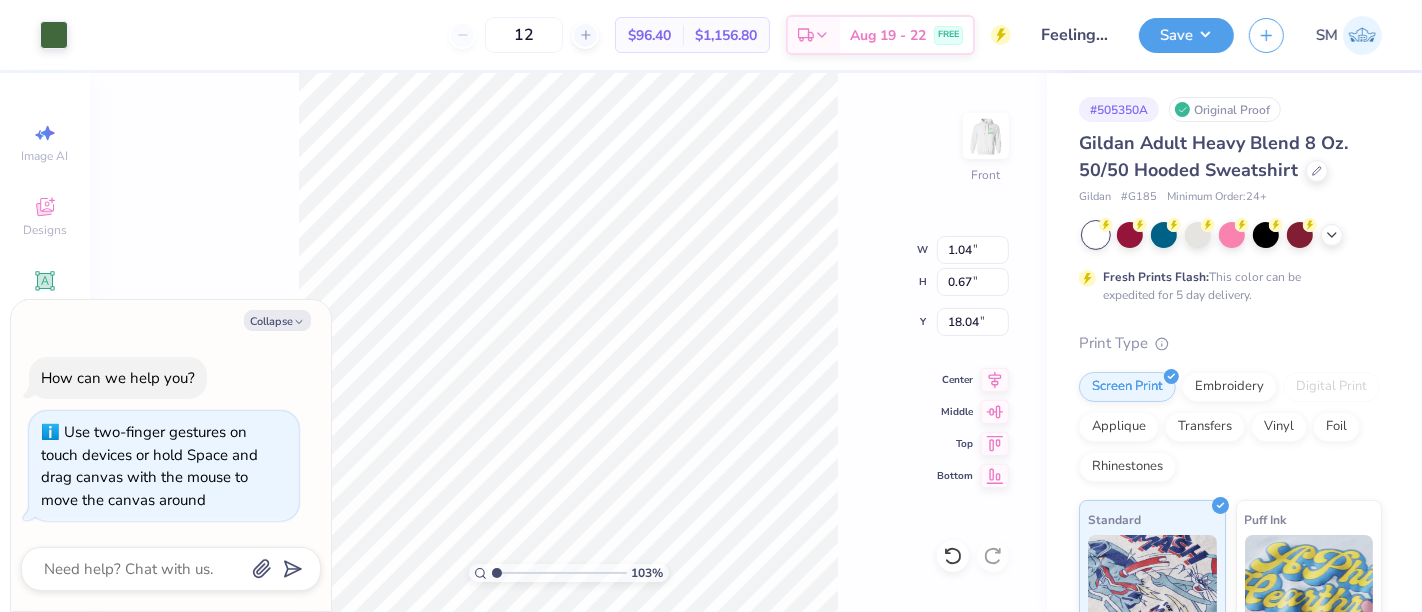 drag, startPoint x: 531, startPoint y: 570, endPoint x: 495, endPoint y: 572, distance: 36.05551 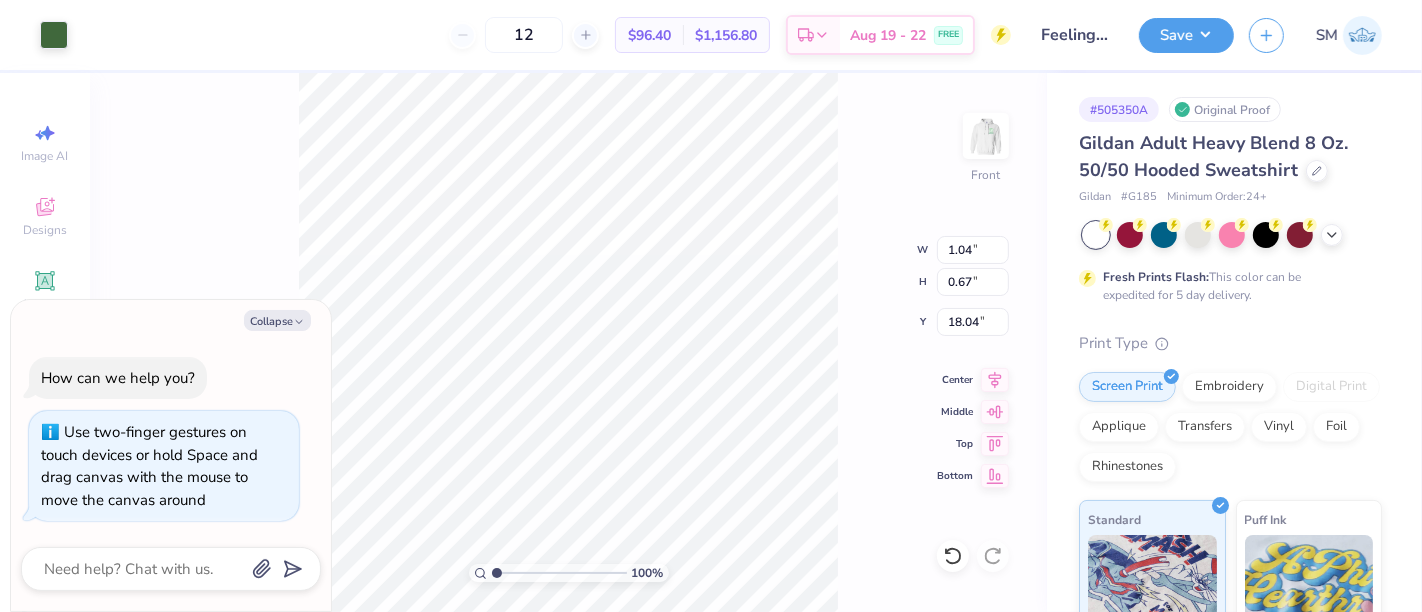 type on "x" 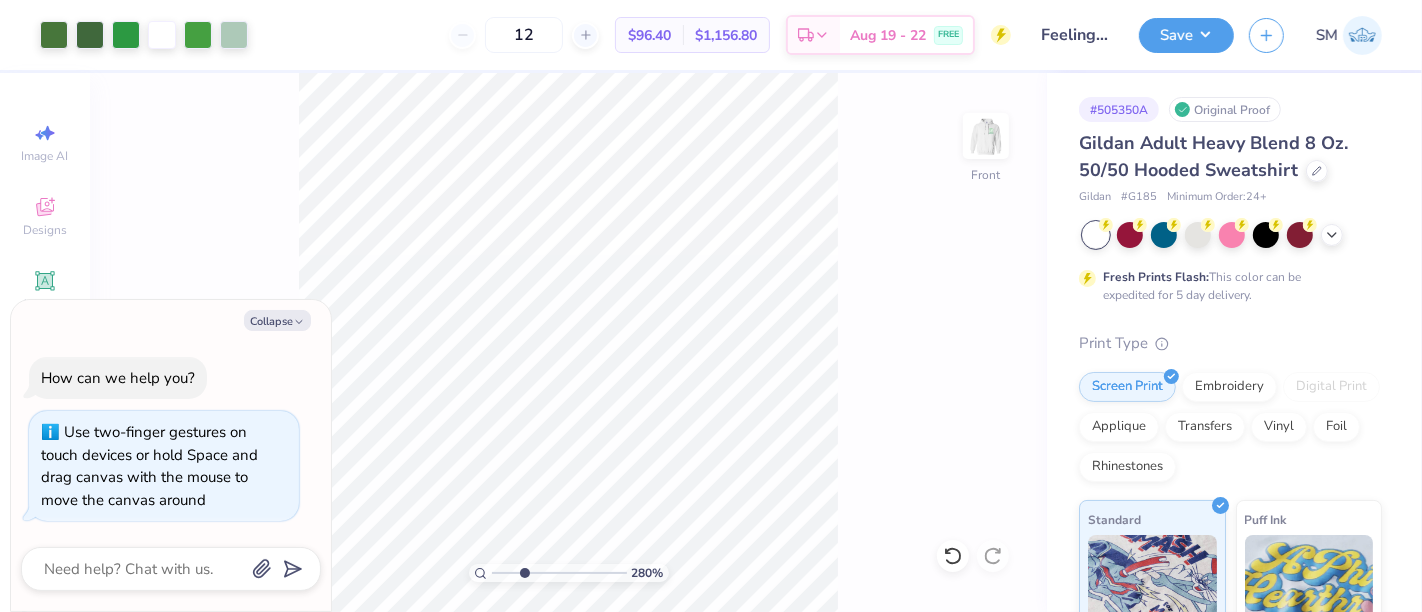drag, startPoint x: 495, startPoint y: 576, endPoint x: 526, endPoint y: 580, distance: 31.257 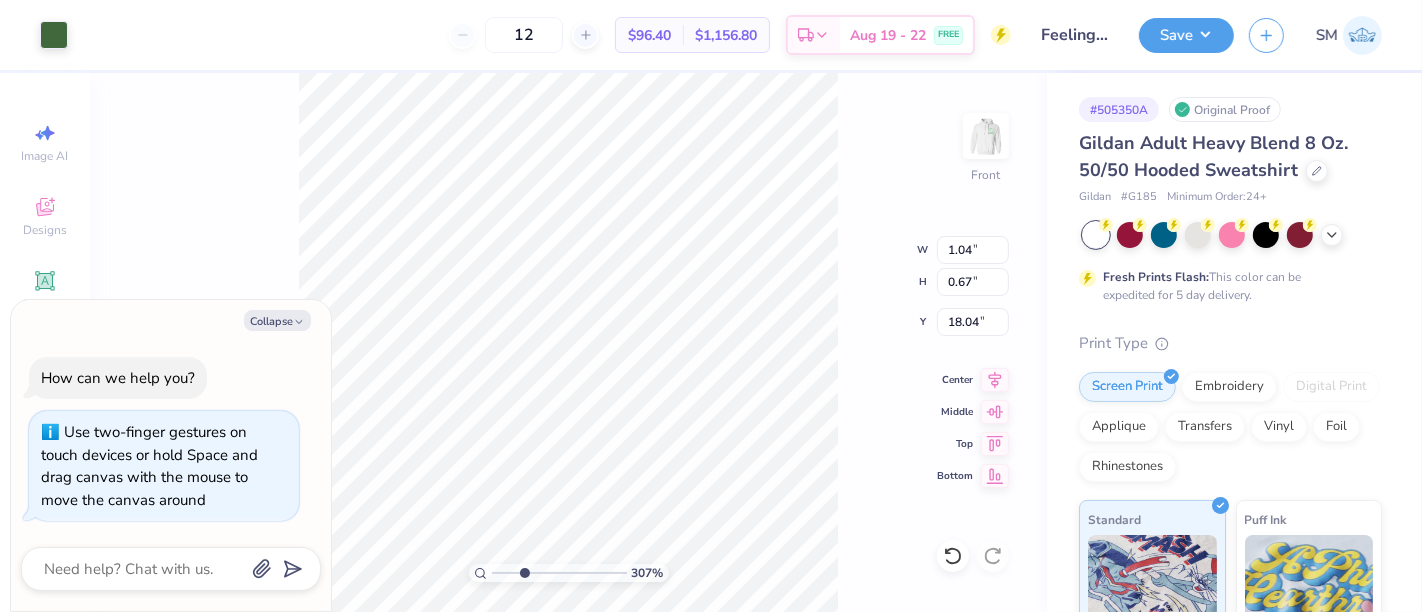 type on "x" 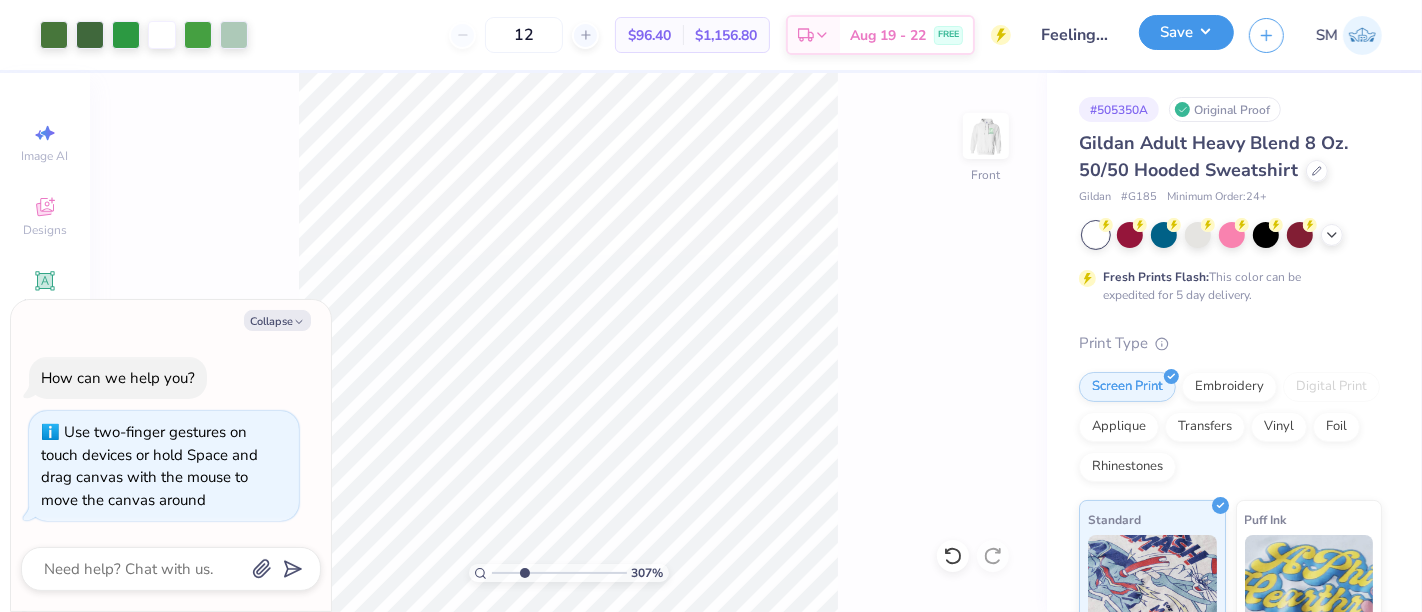 click on "Save" at bounding box center [1186, 32] 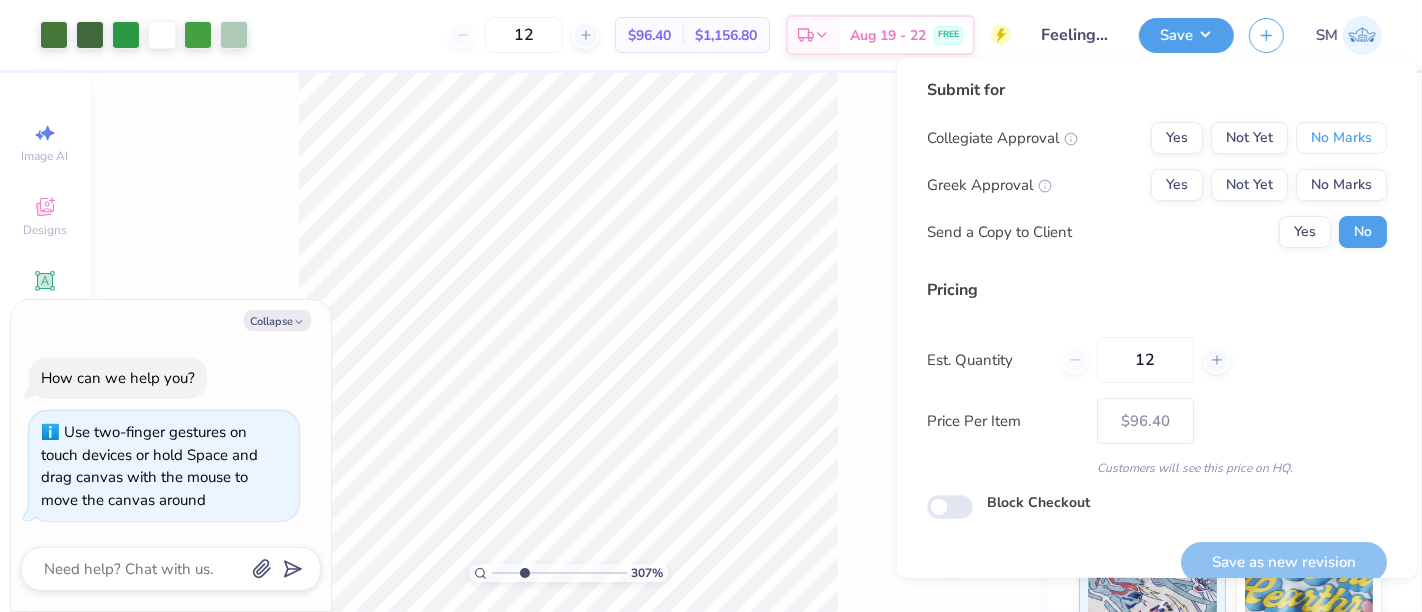 drag, startPoint x: 1313, startPoint y: 143, endPoint x: 1297, endPoint y: 156, distance: 20.615528 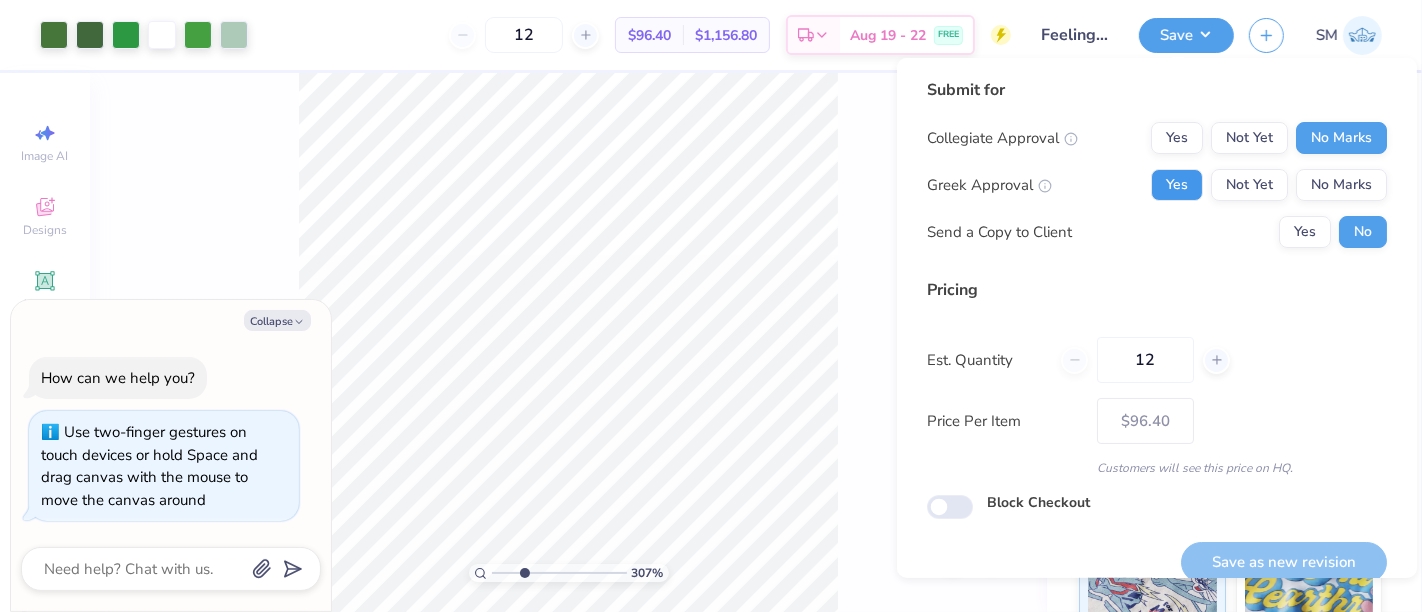click on "Yes" at bounding box center (1177, 185) 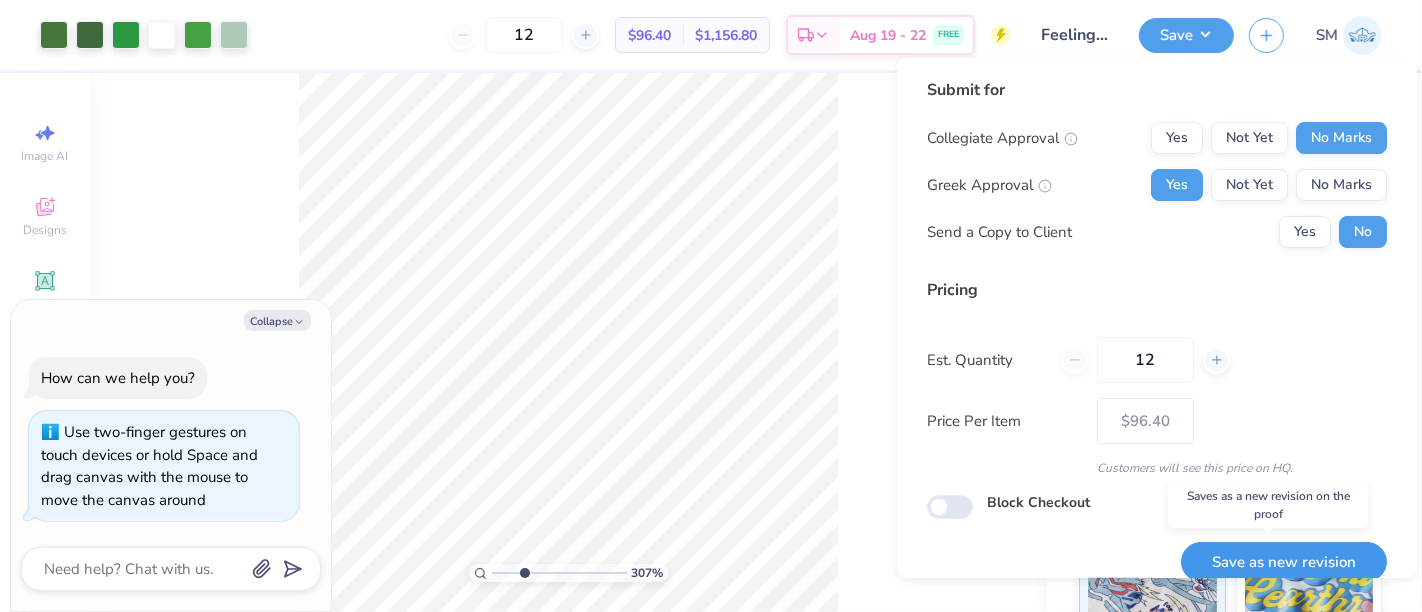 click on "Save as new revision" at bounding box center [1284, 562] 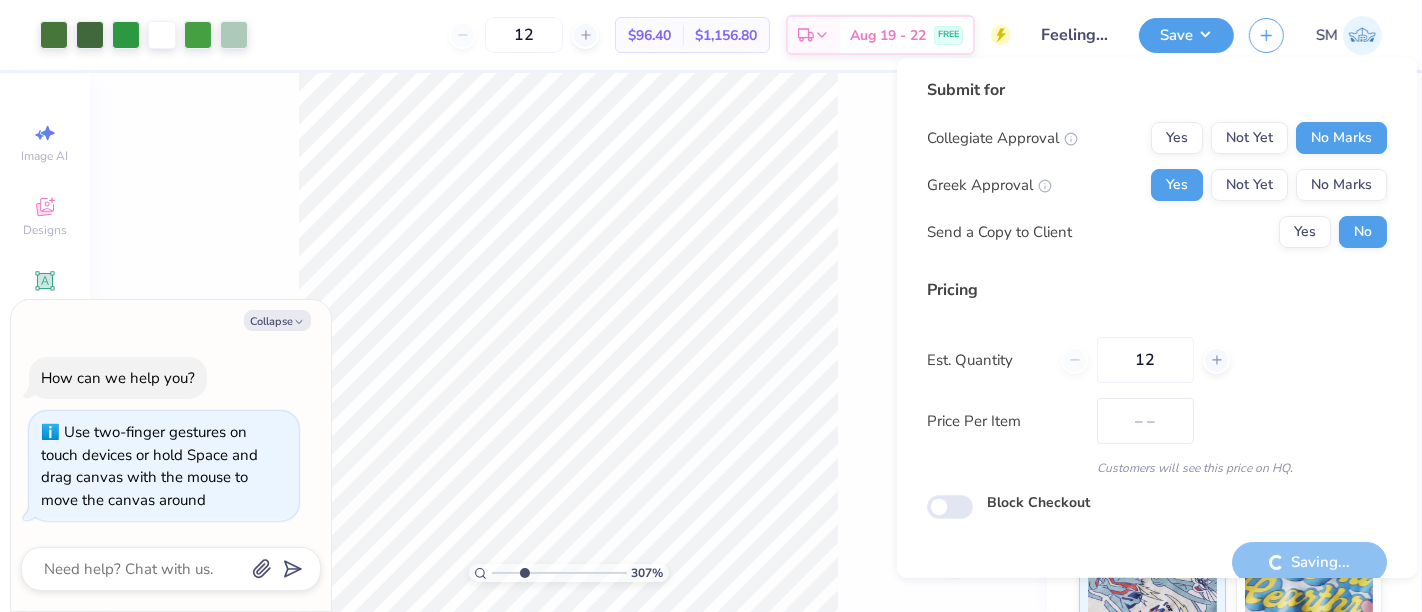 type on "$96.40" 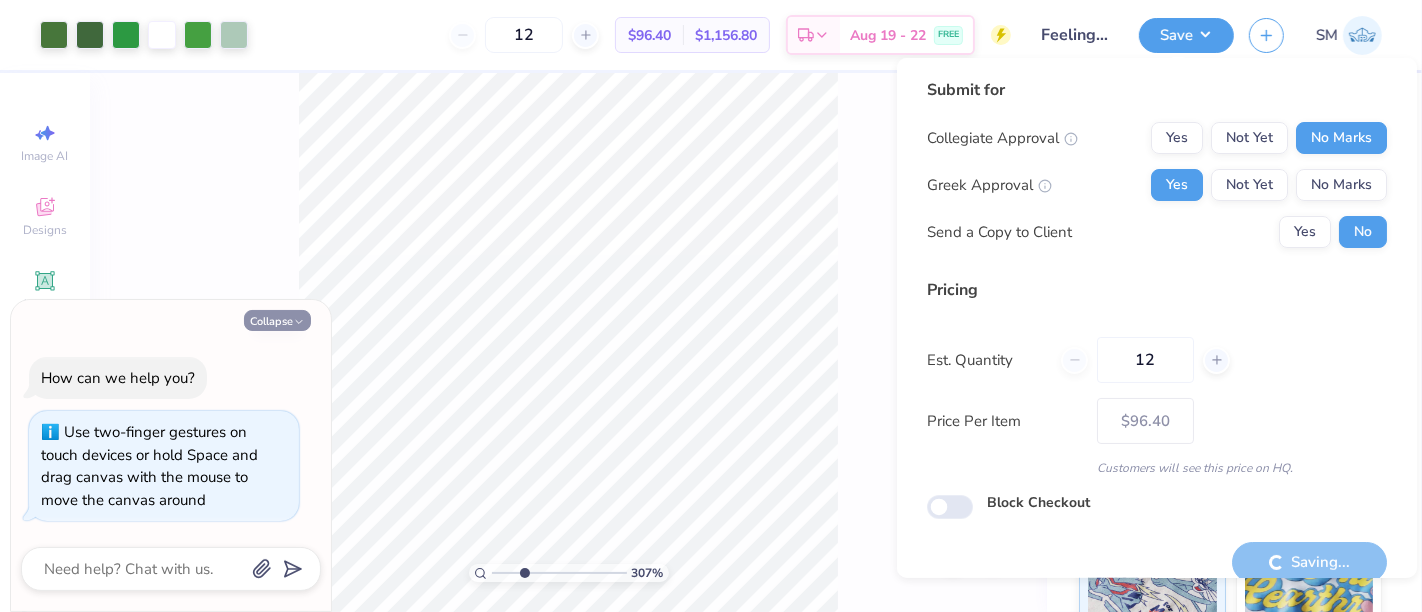 click on "Collapse" at bounding box center [277, 320] 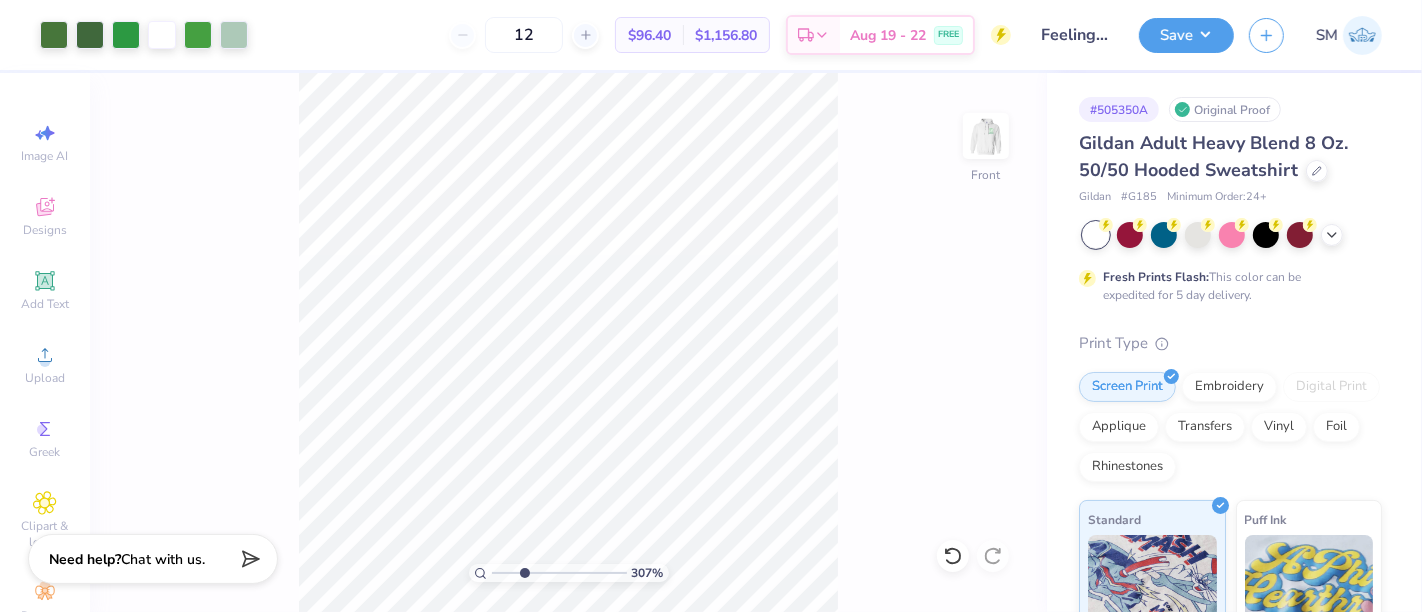 drag, startPoint x: 997, startPoint y: 141, endPoint x: 1005, endPoint y: 296, distance: 155.20631 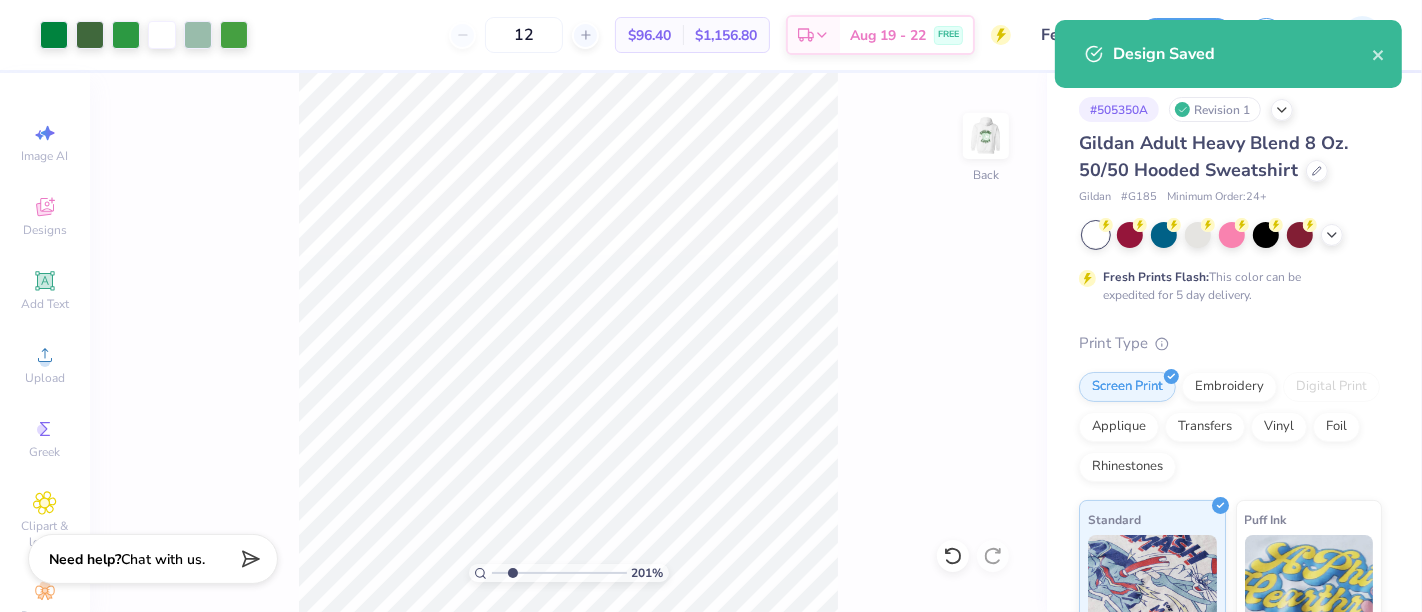type on "2.00791996179007" 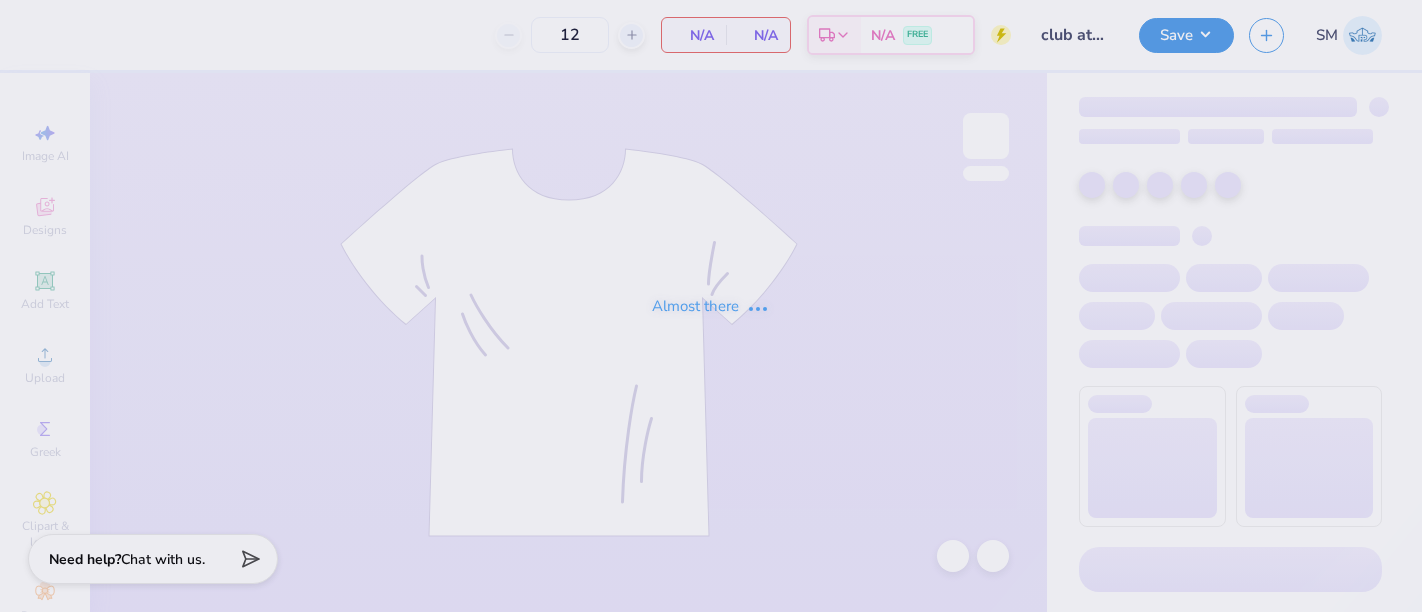 scroll, scrollTop: 0, scrollLeft: 0, axis: both 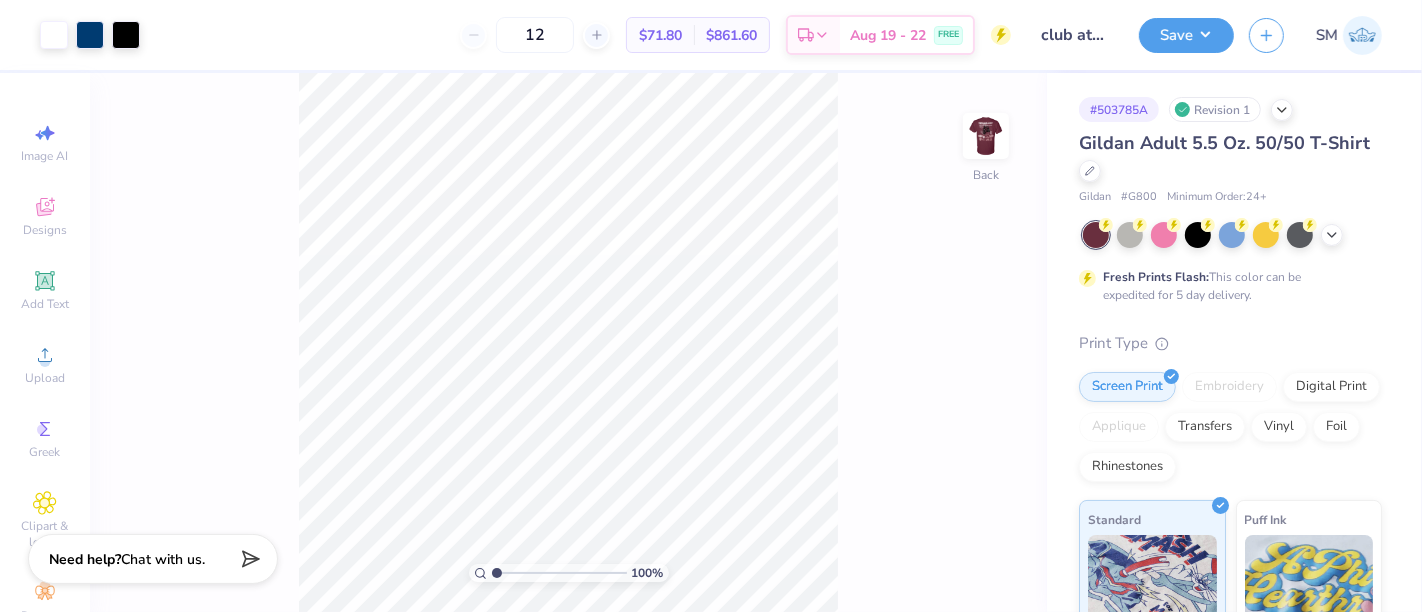 drag, startPoint x: 977, startPoint y: 130, endPoint x: 938, endPoint y: 363, distance: 236.24141 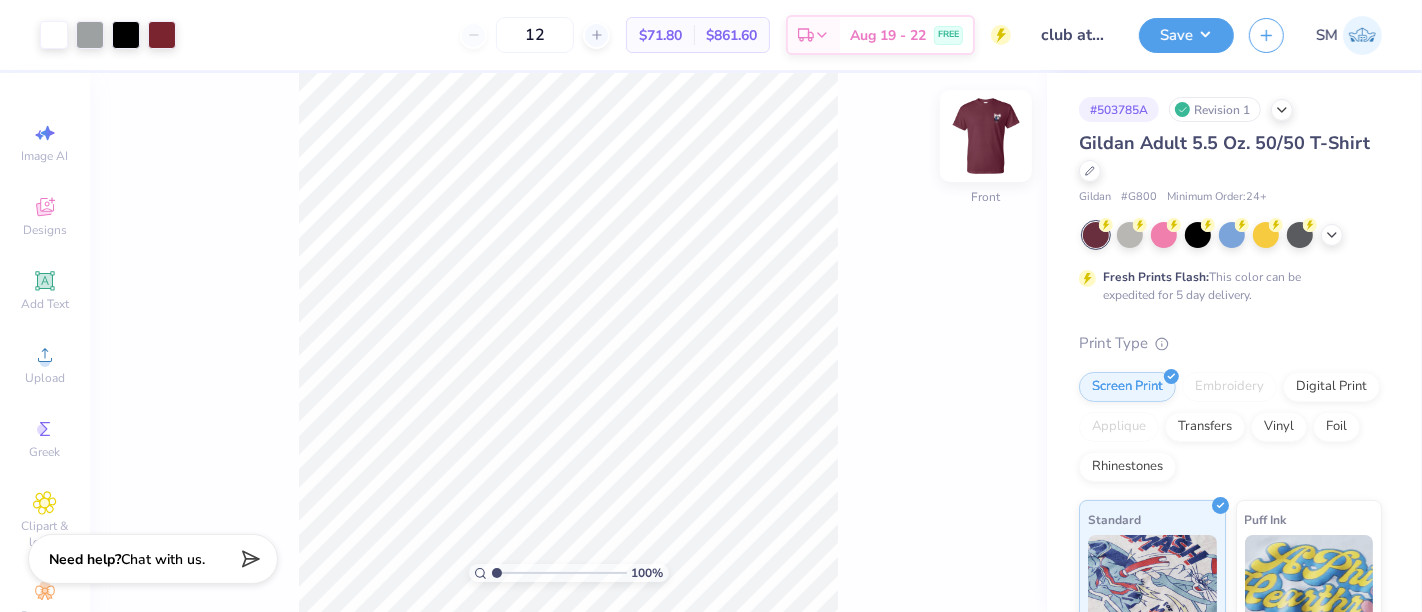 click at bounding box center [986, 136] 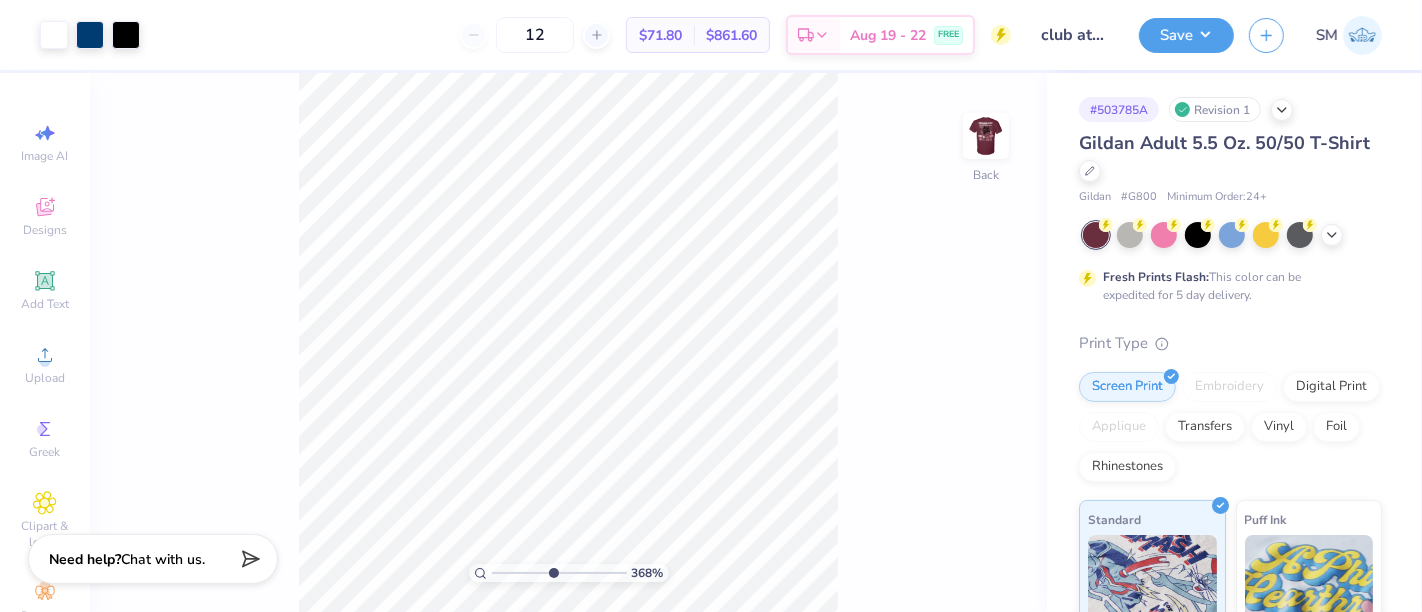 drag, startPoint x: 496, startPoint y: 572, endPoint x: 555, endPoint y: 562, distance: 59.841457 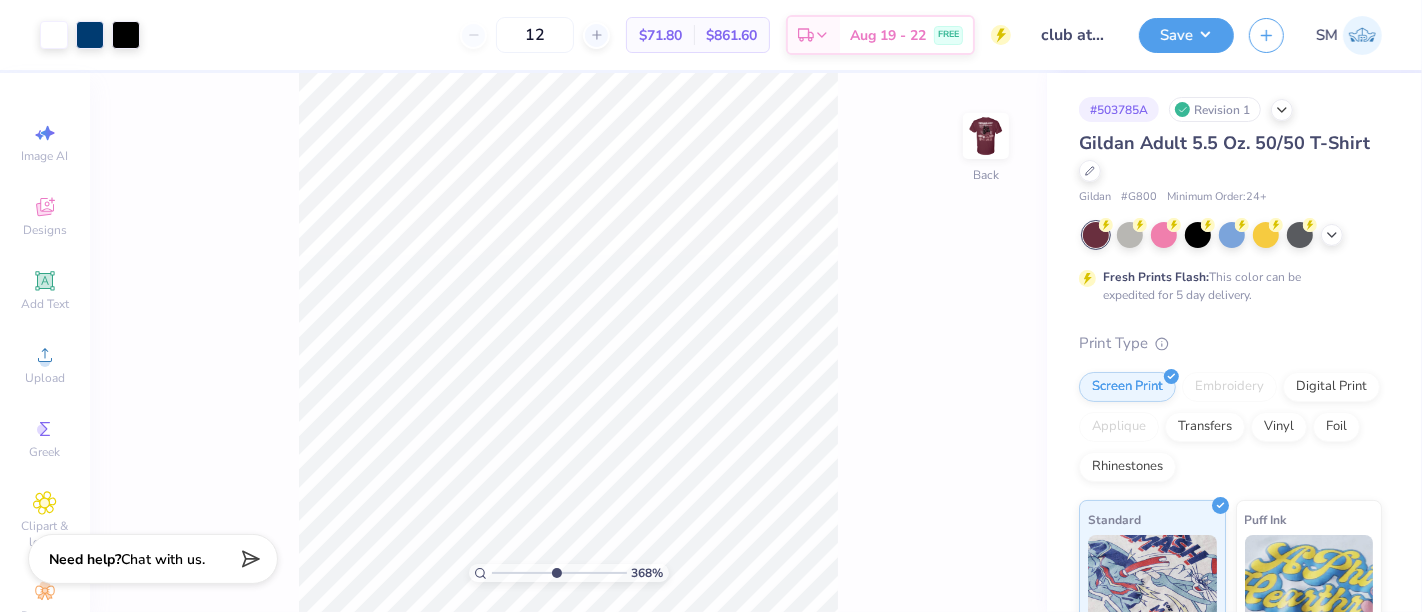 click at bounding box center (559, 573) 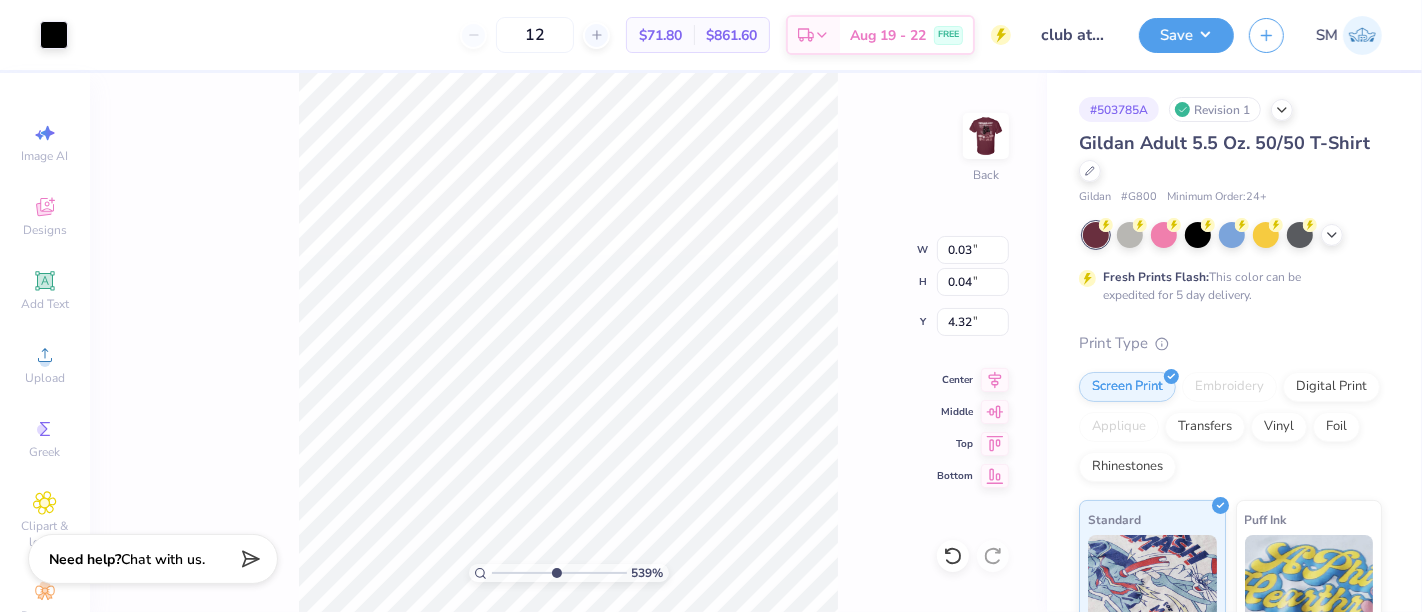 type on "4.31" 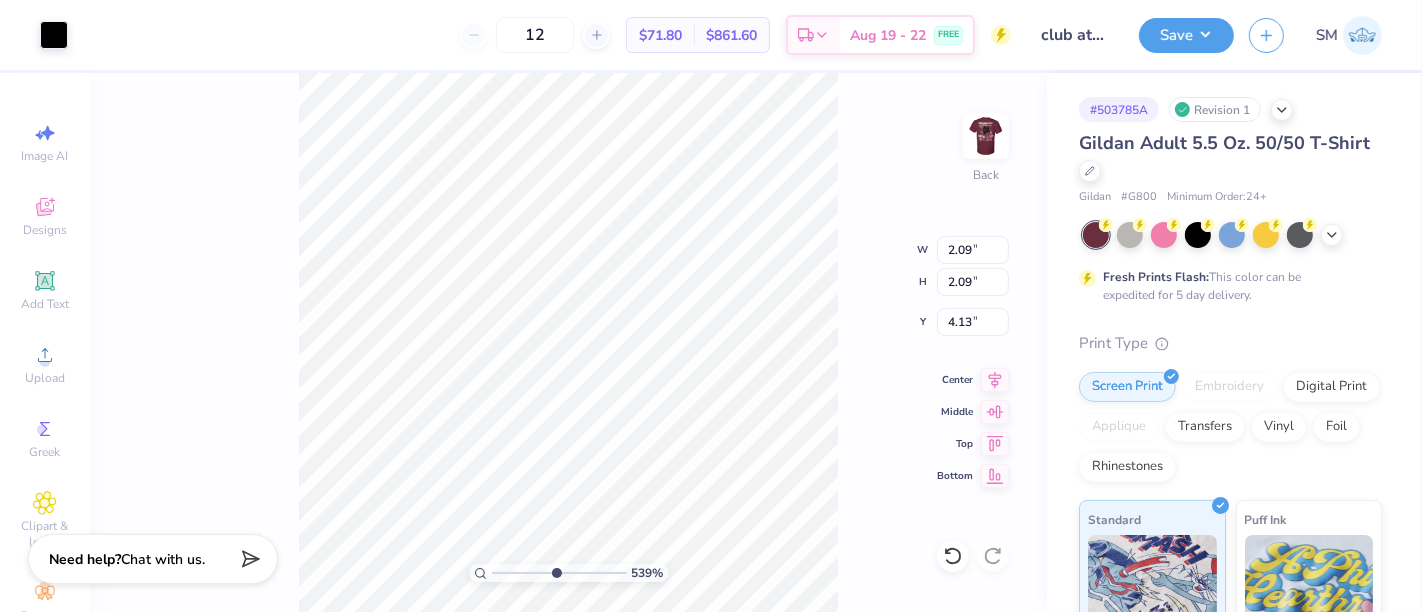 type on "4.09" 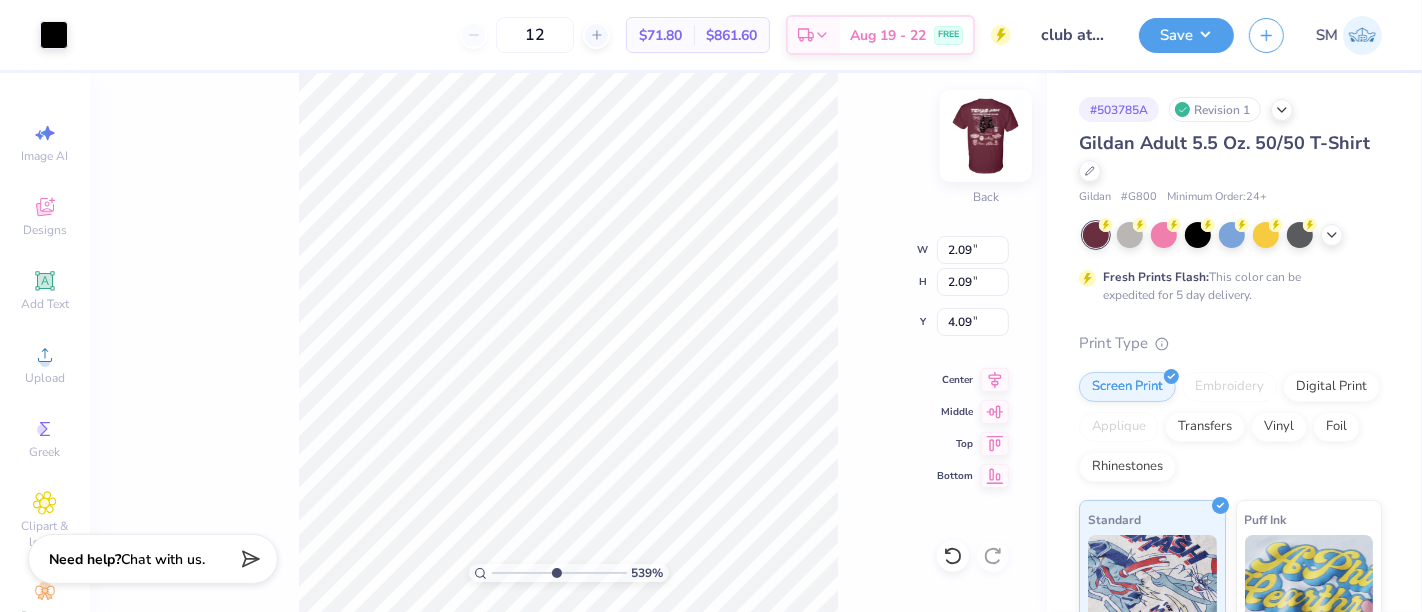 click at bounding box center (986, 136) 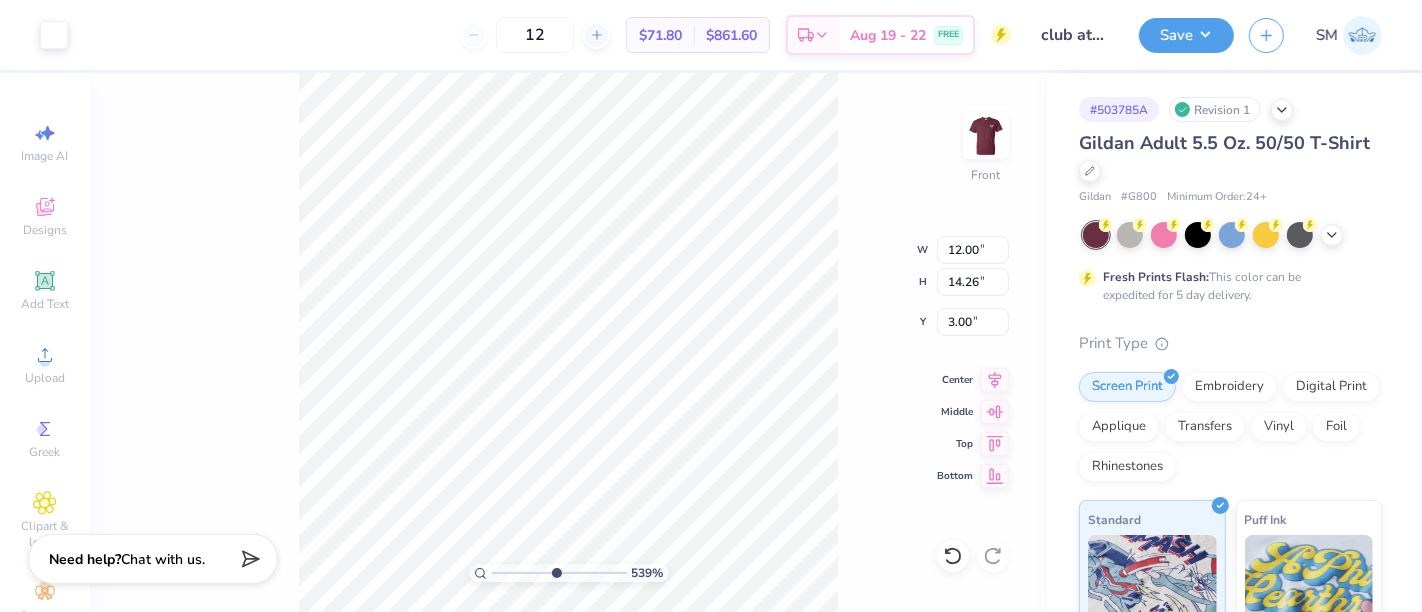 type on "1.06" 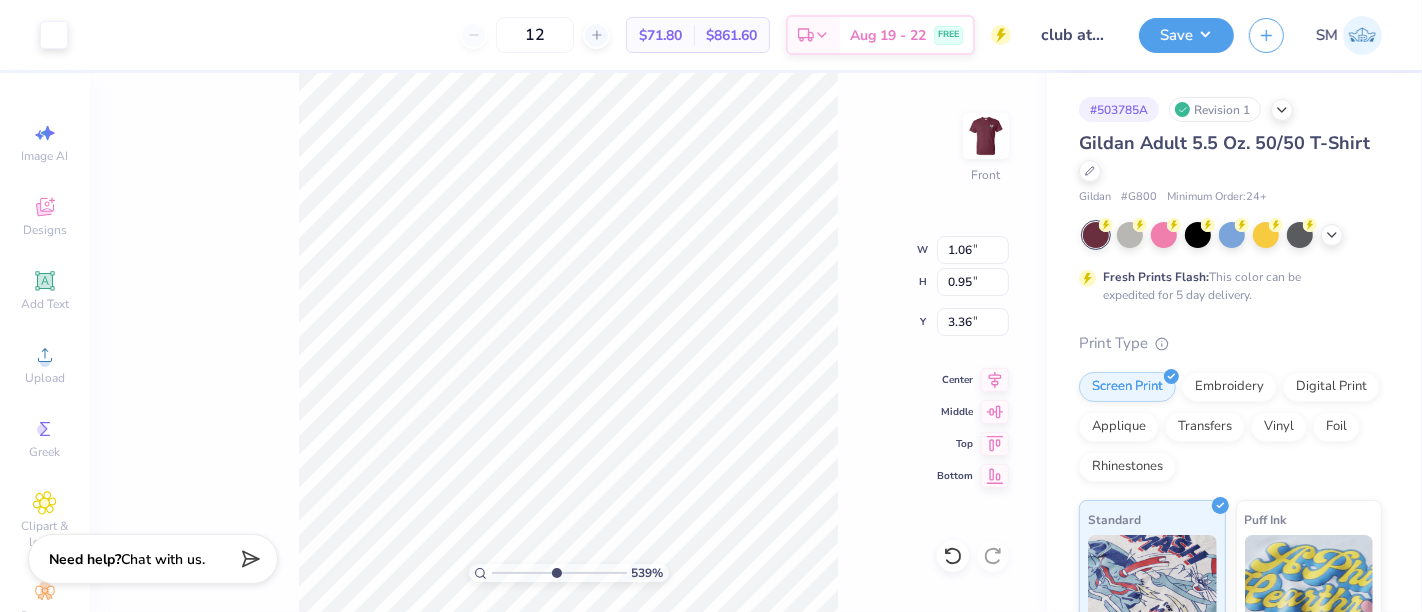 type on "1.14" 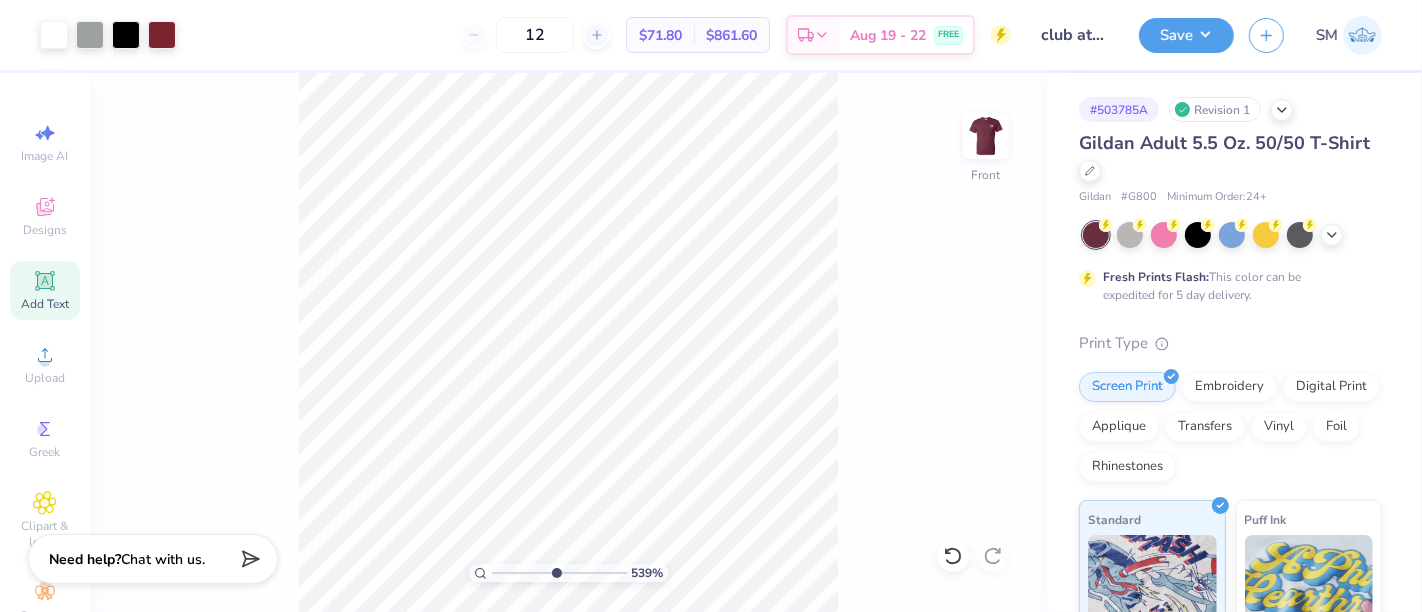 click 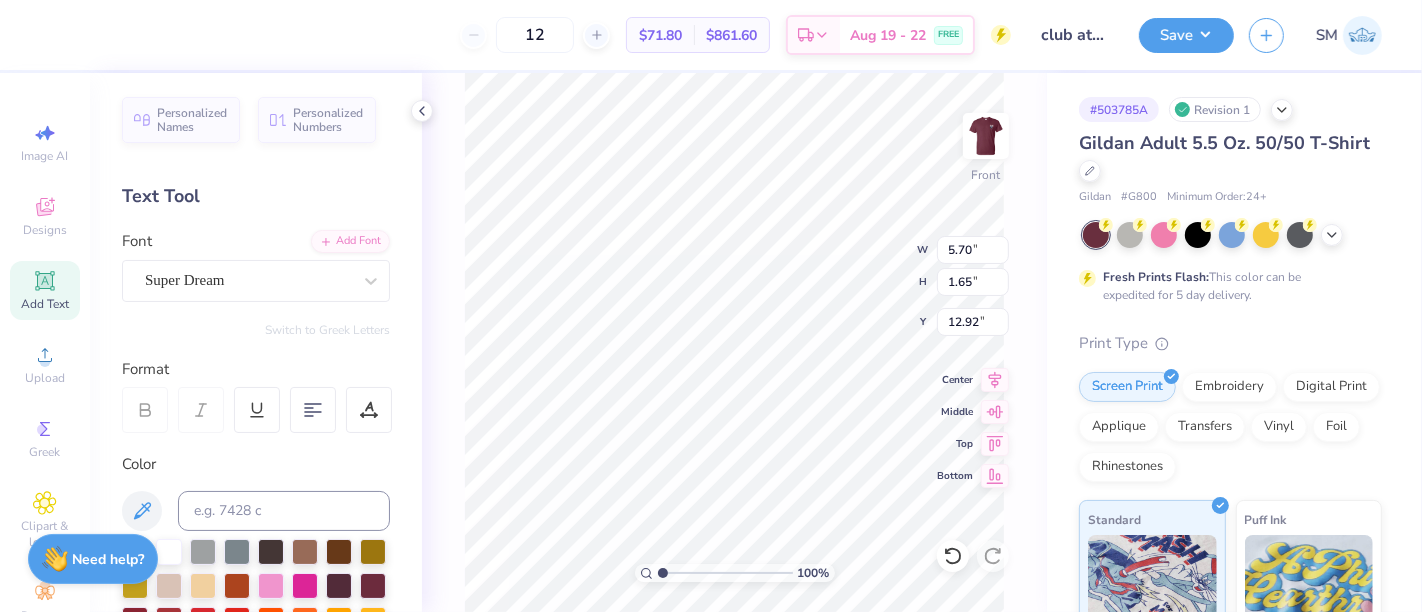 drag, startPoint x: 657, startPoint y: 575, endPoint x: 644, endPoint y: 573, distance: 13.152946 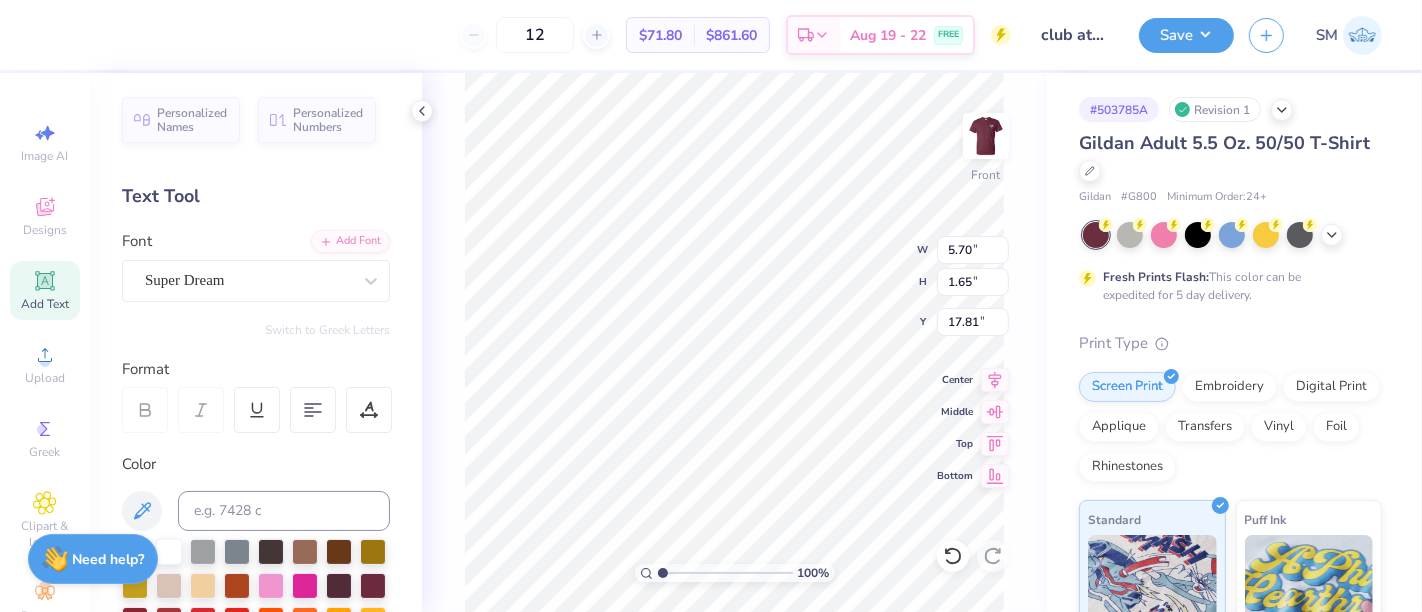 scroll, scrollTop: 18, scrollLeft: 2, axis: both 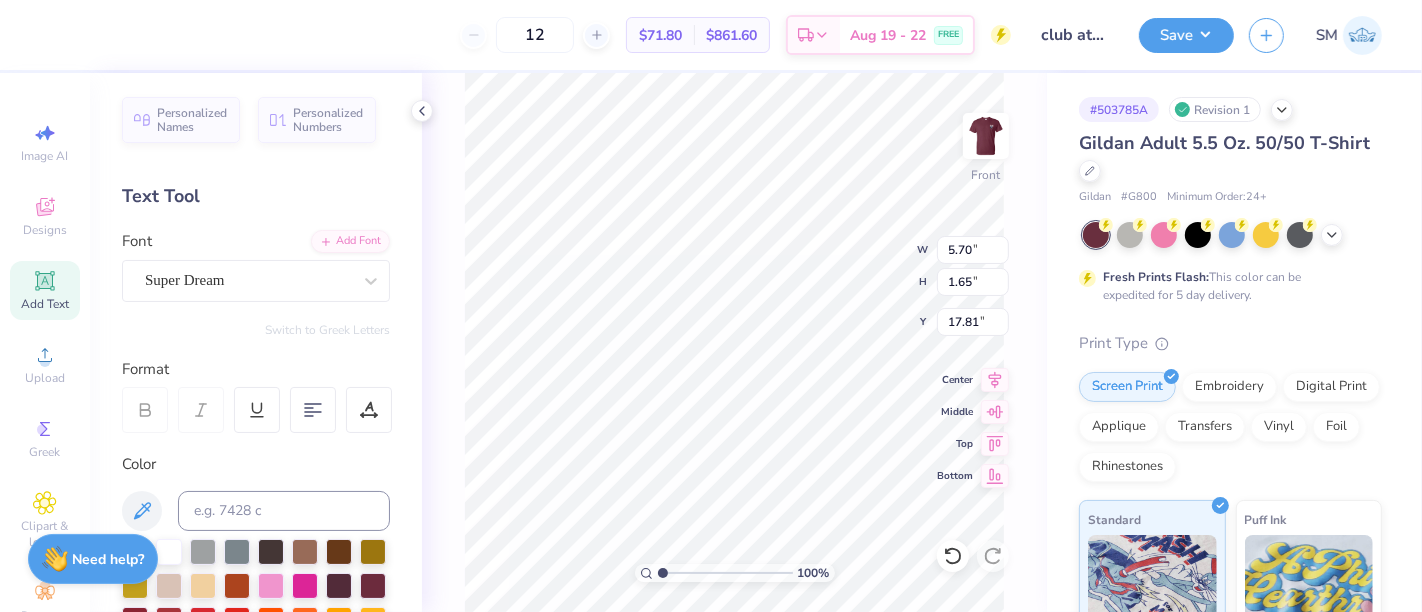 type on "&" 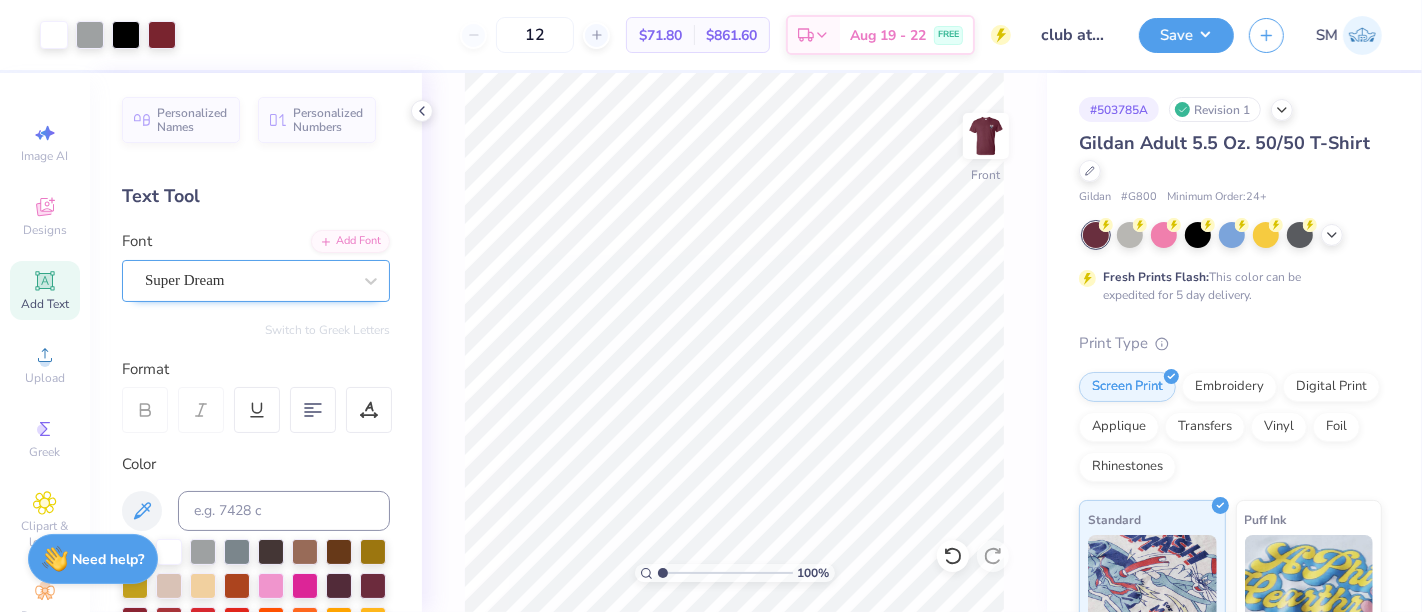click on "Super Dream" at bounding box center [248, 280] 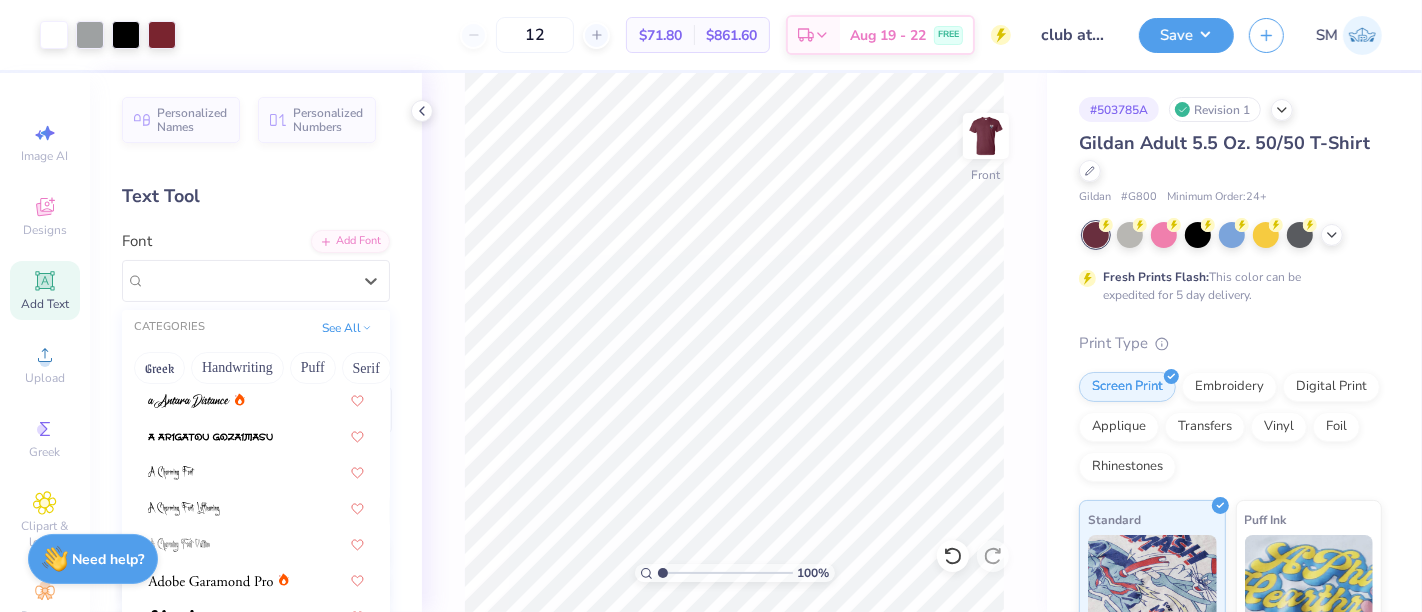 scroll, scrollTop: 148, scrollLeft: 0, axis: vertical 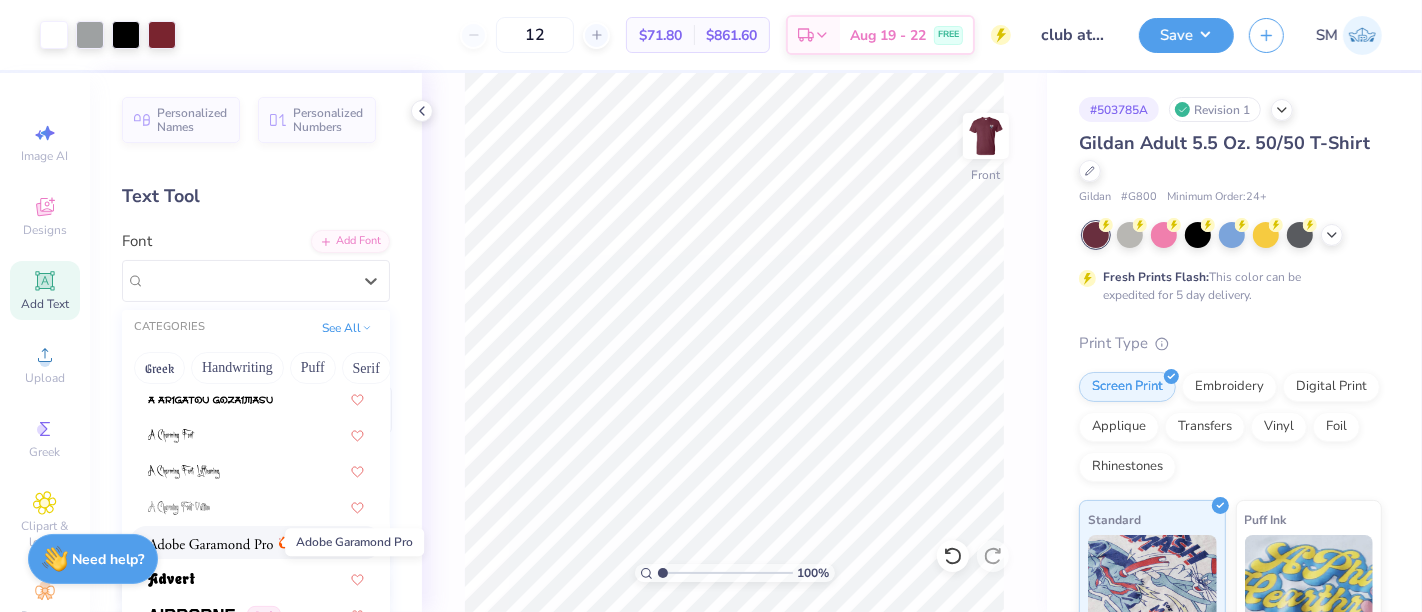 click at bounding box center [210, 544] 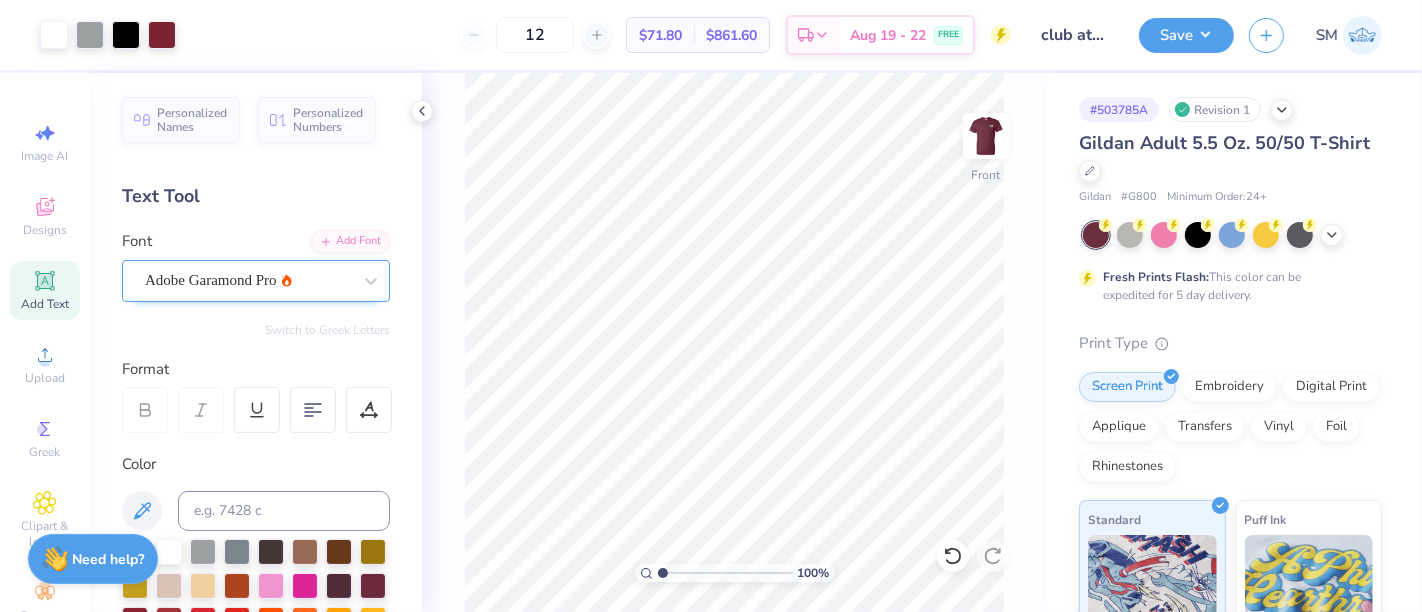 click at bounding box center [248, 280] 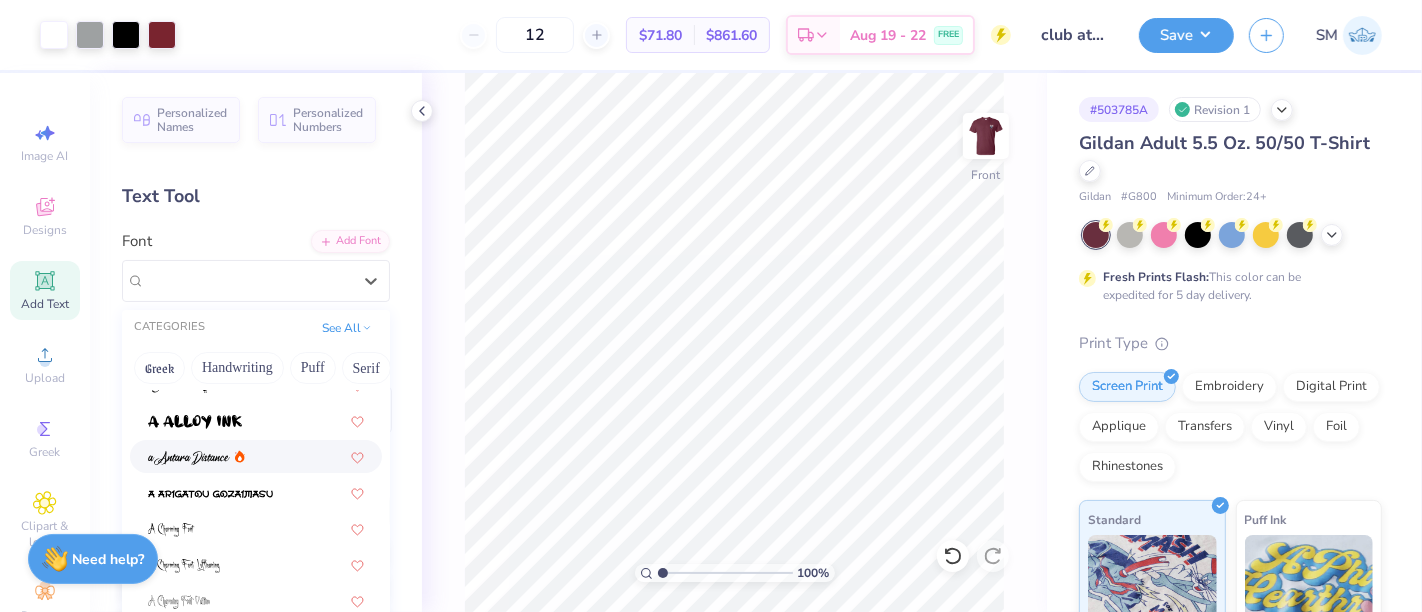 scroll, scrollTop: 148, scrollLeft: 0, axis: vertical 